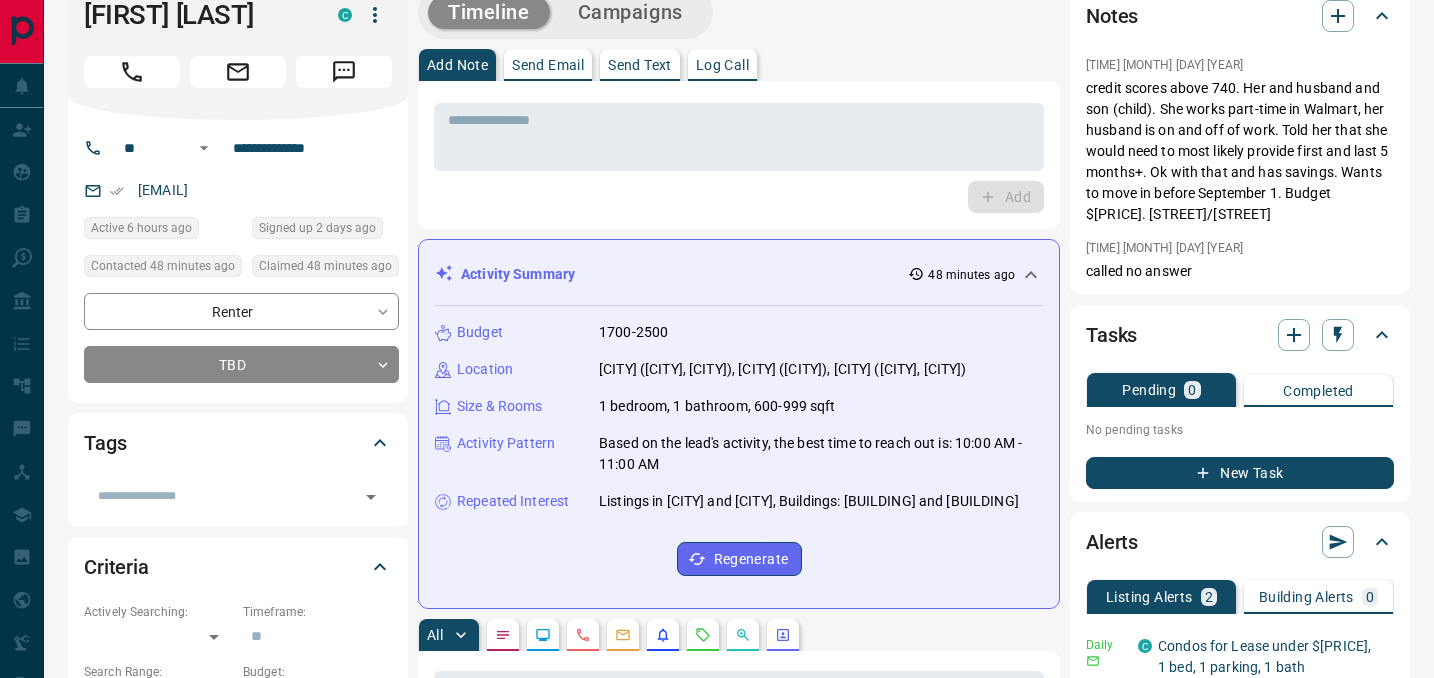 scroll, scrollTop: 0, scrollLeft: 0, axis: both 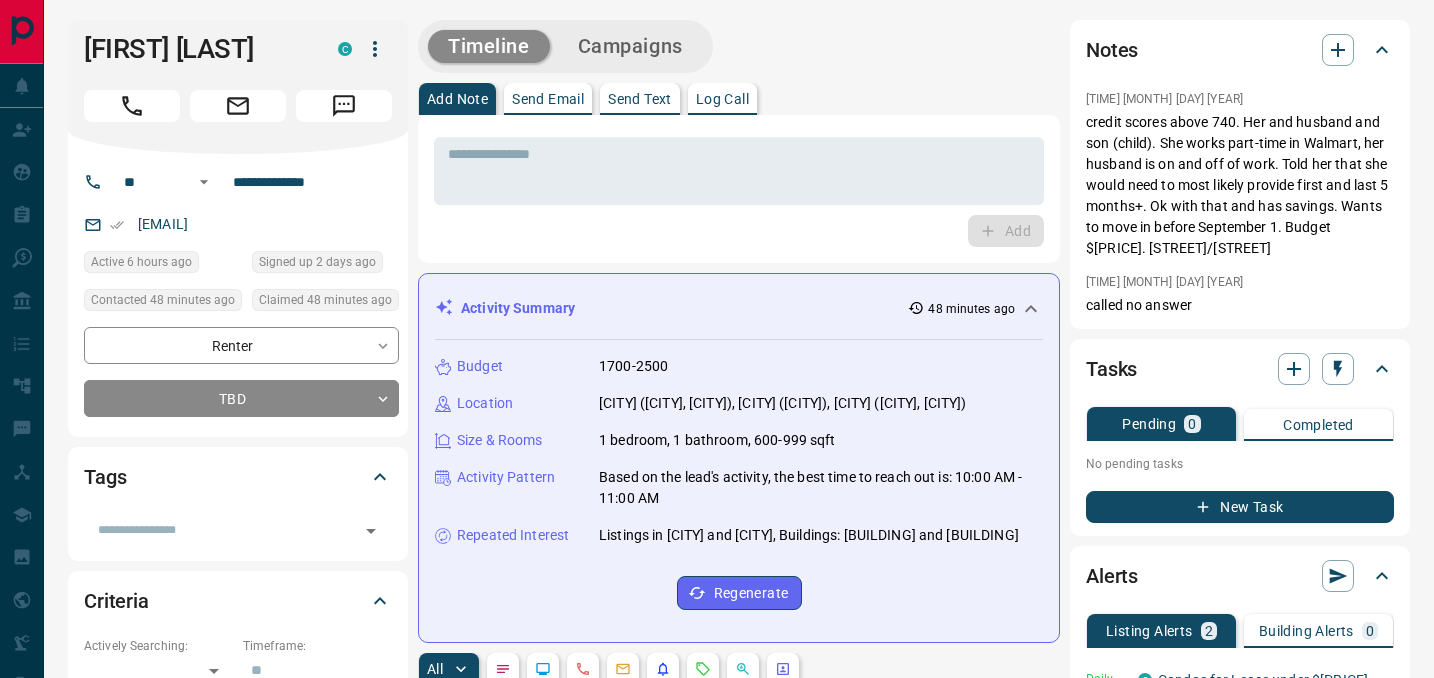 click on "Send Email" at bounding box center (548, 99) 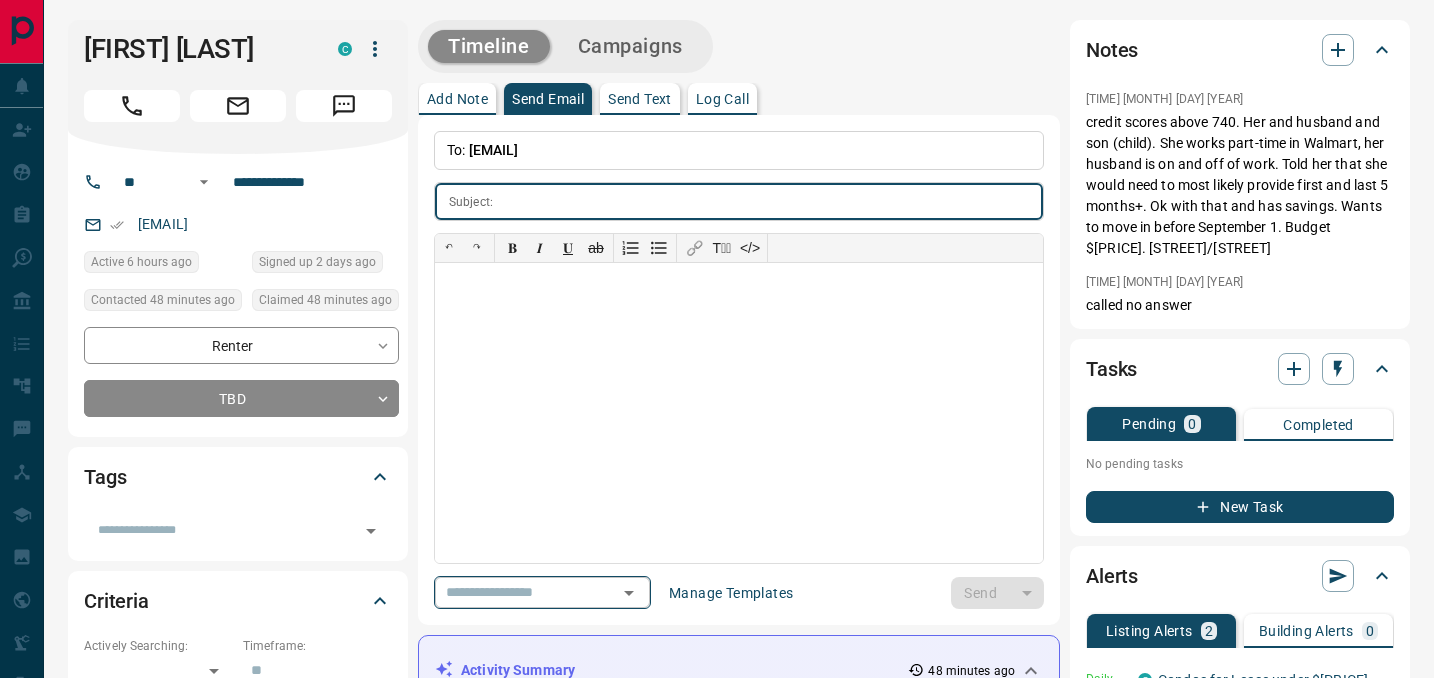 click at bounding box center [514, 592] 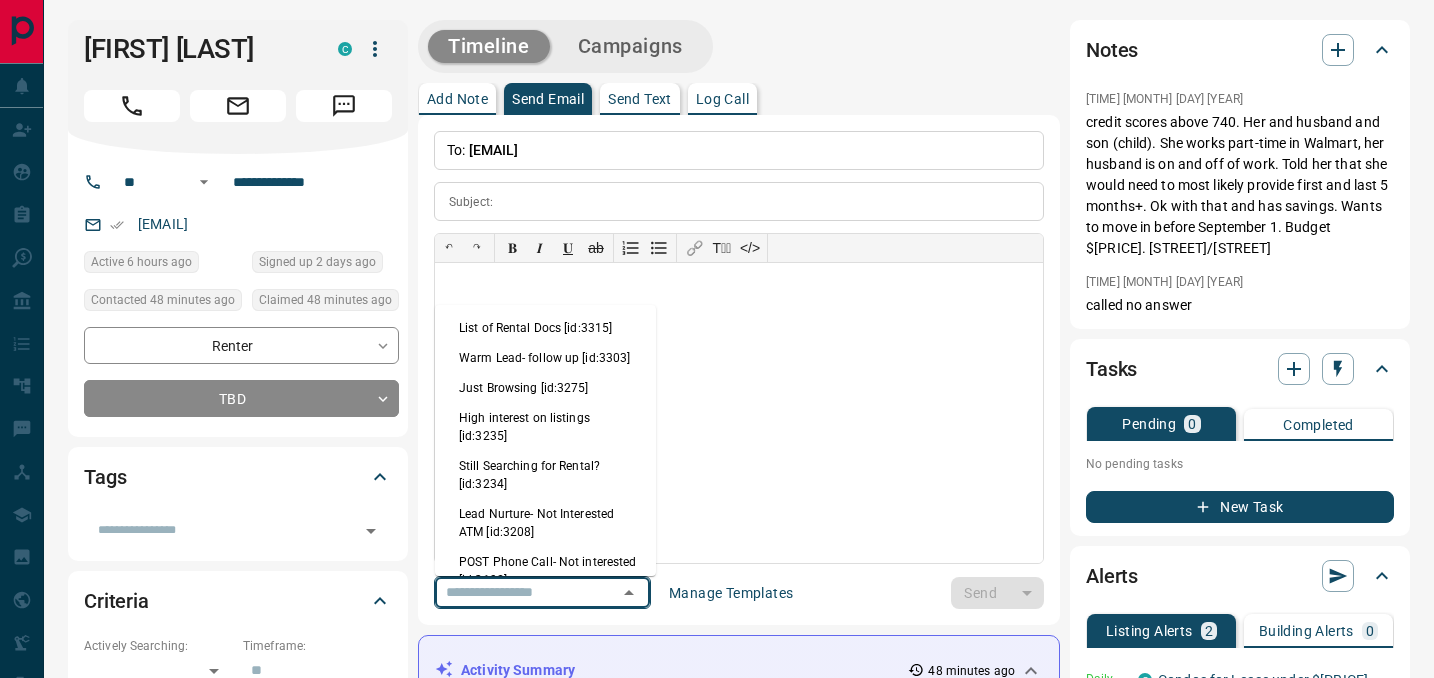 click on "List of Rental Docs [id:3315]" at bounding box center [545, 328] 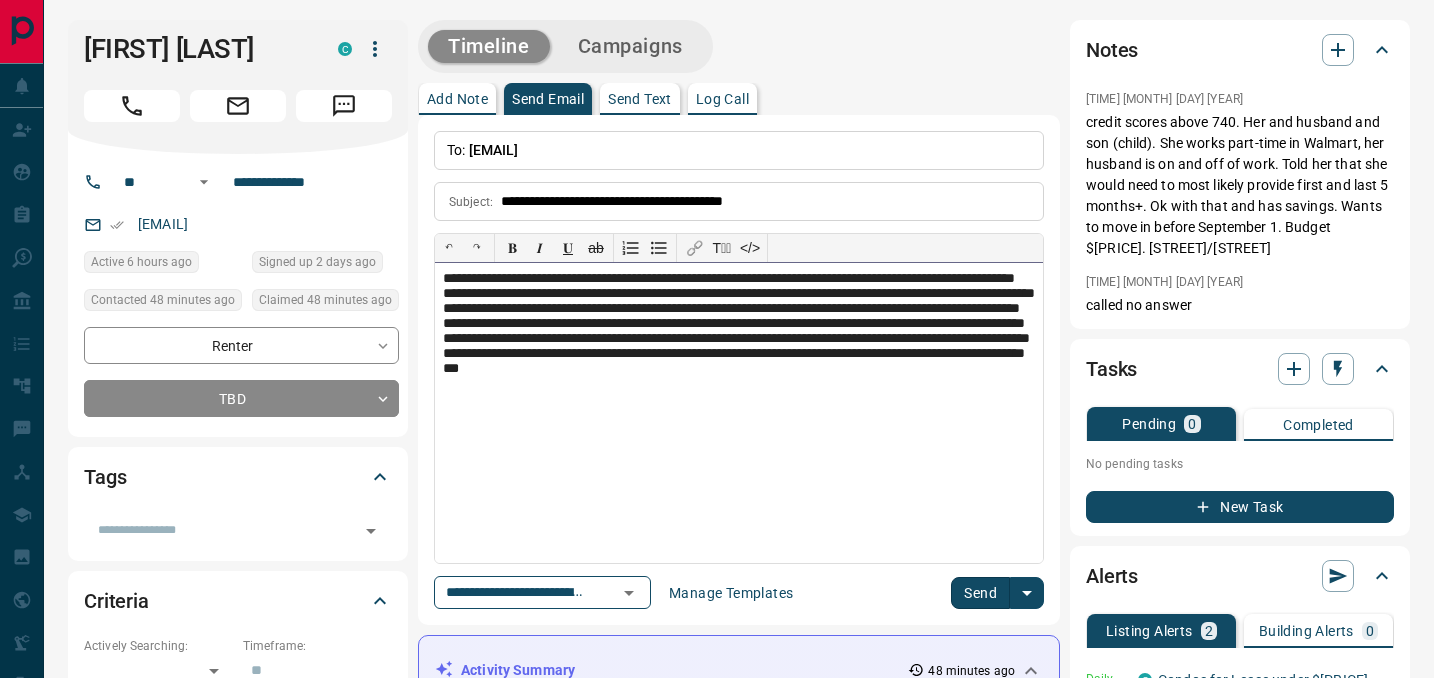 click on "**********" at bounding box center (739, 413) 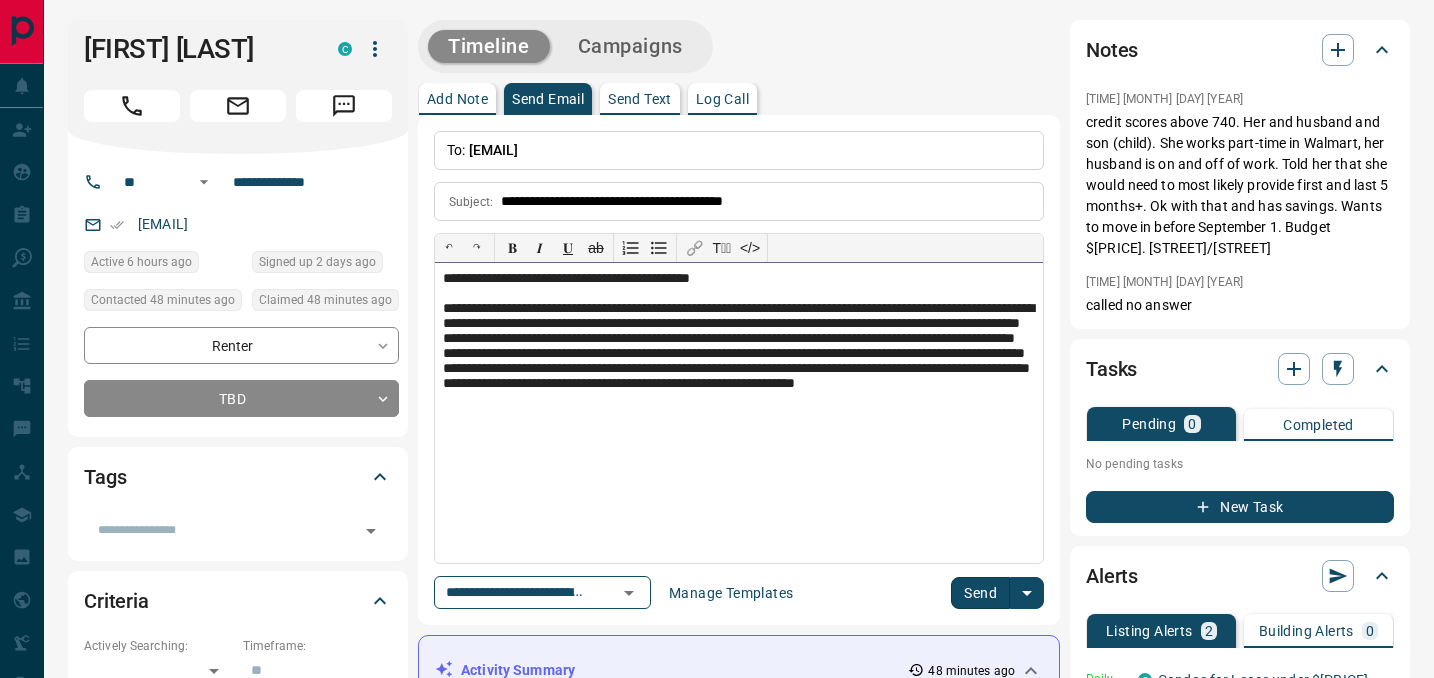 click on "**********" at bounding box center [739, 365] 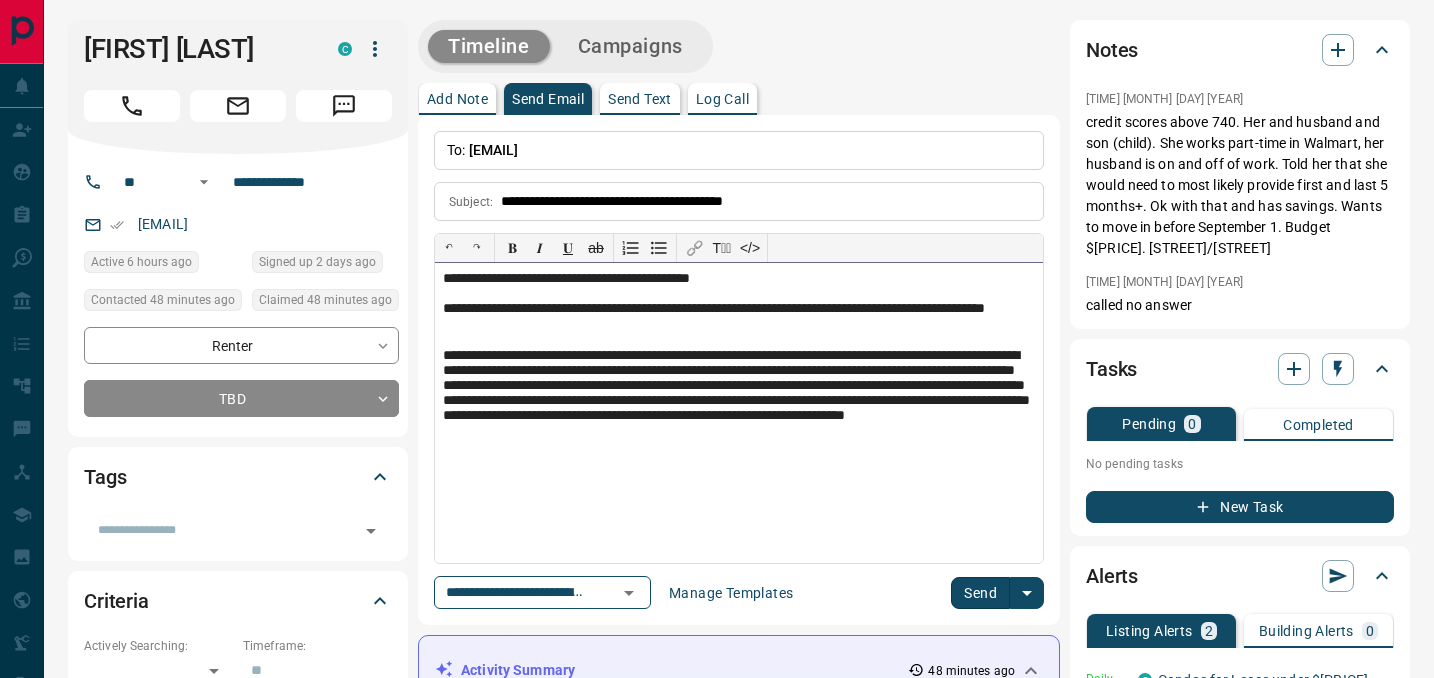 click on "**********" at bounding box center [739, 404] 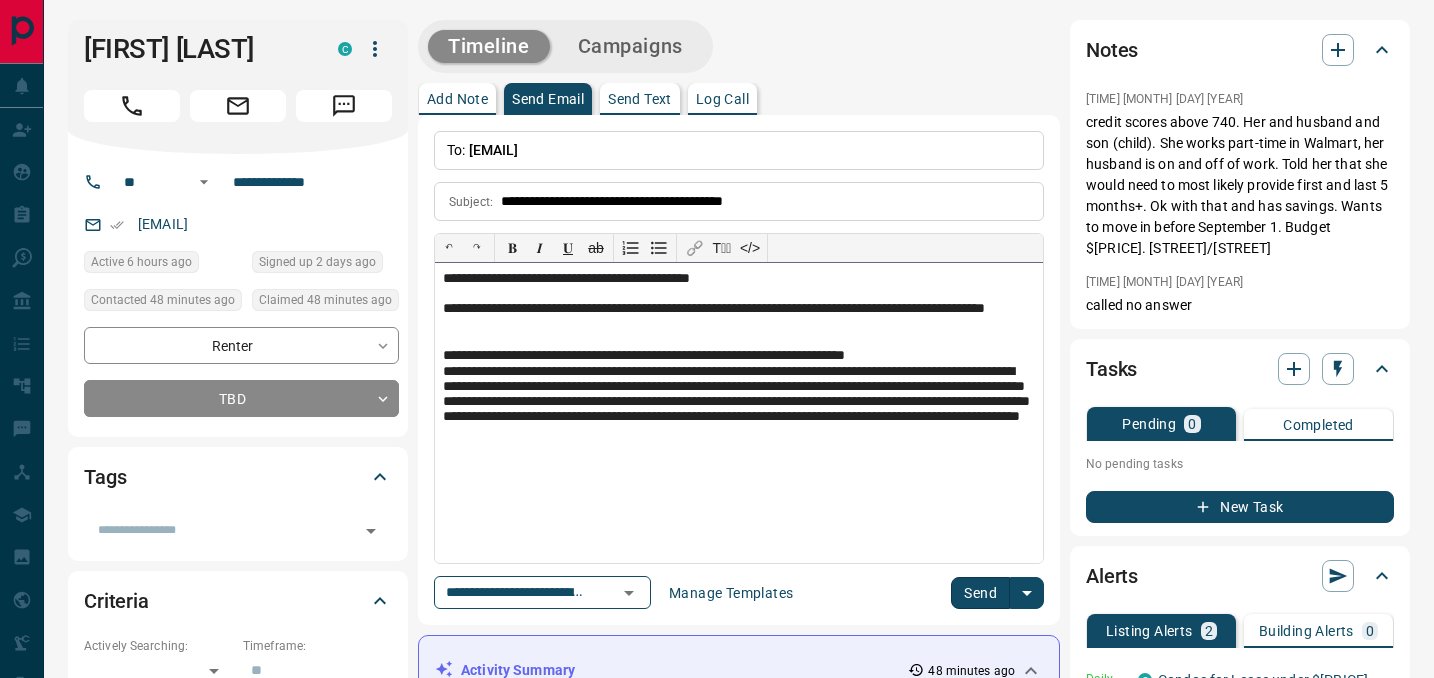 click on "**********" at bounding box center [739, 412] 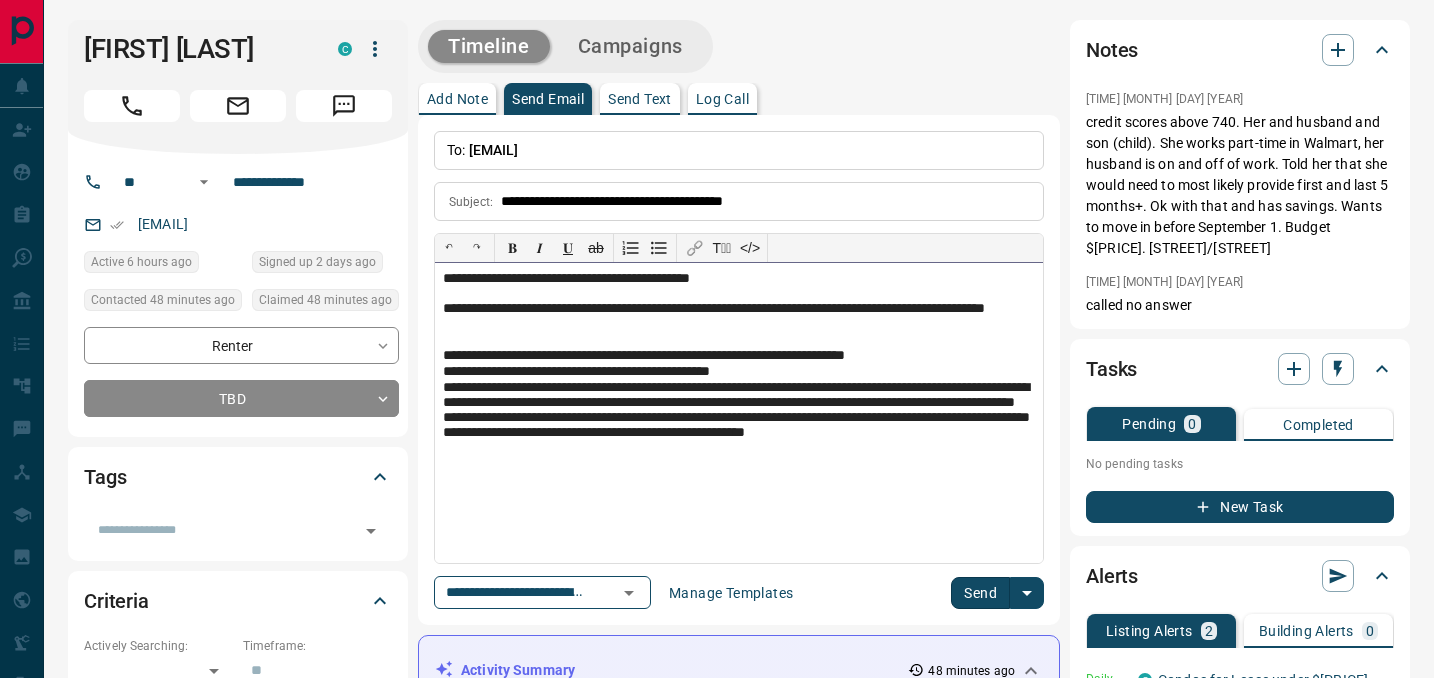 click on "**********" at bounding box center [739, 420] 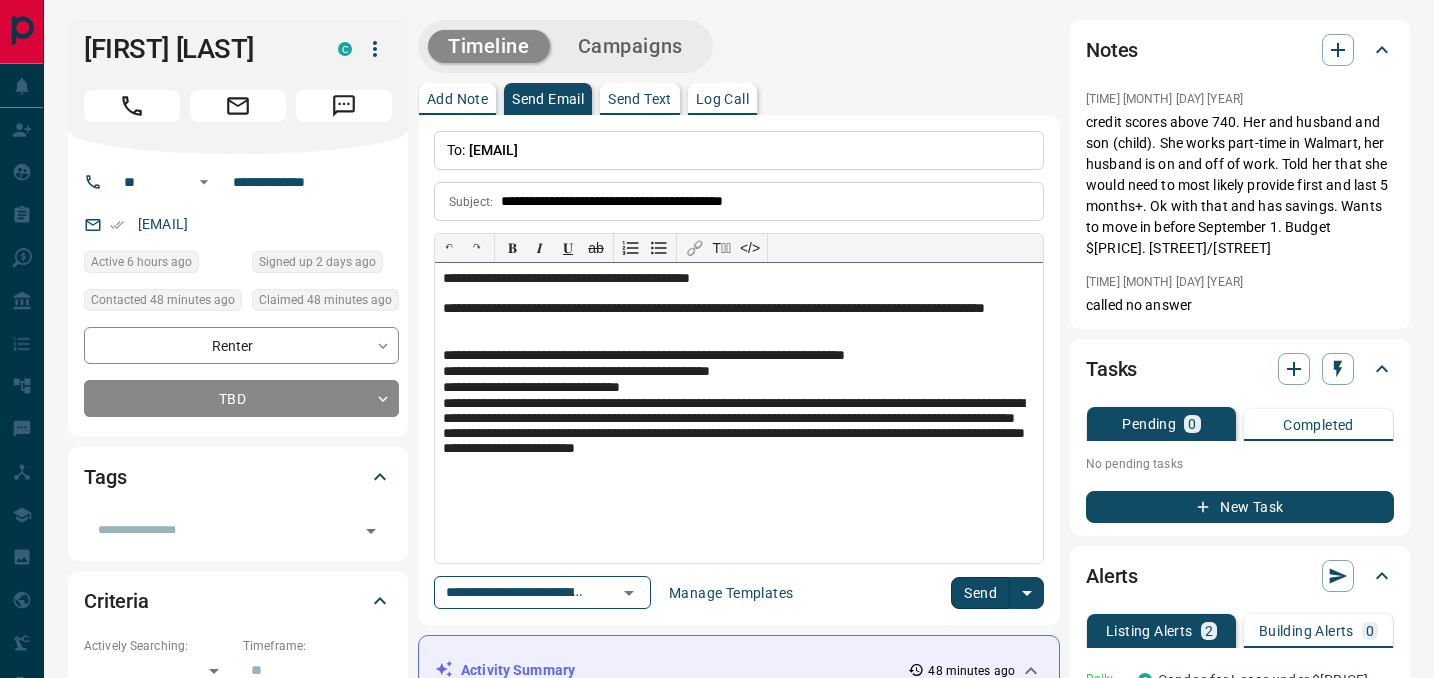 click on "**********" at bounding box center (739, 436) 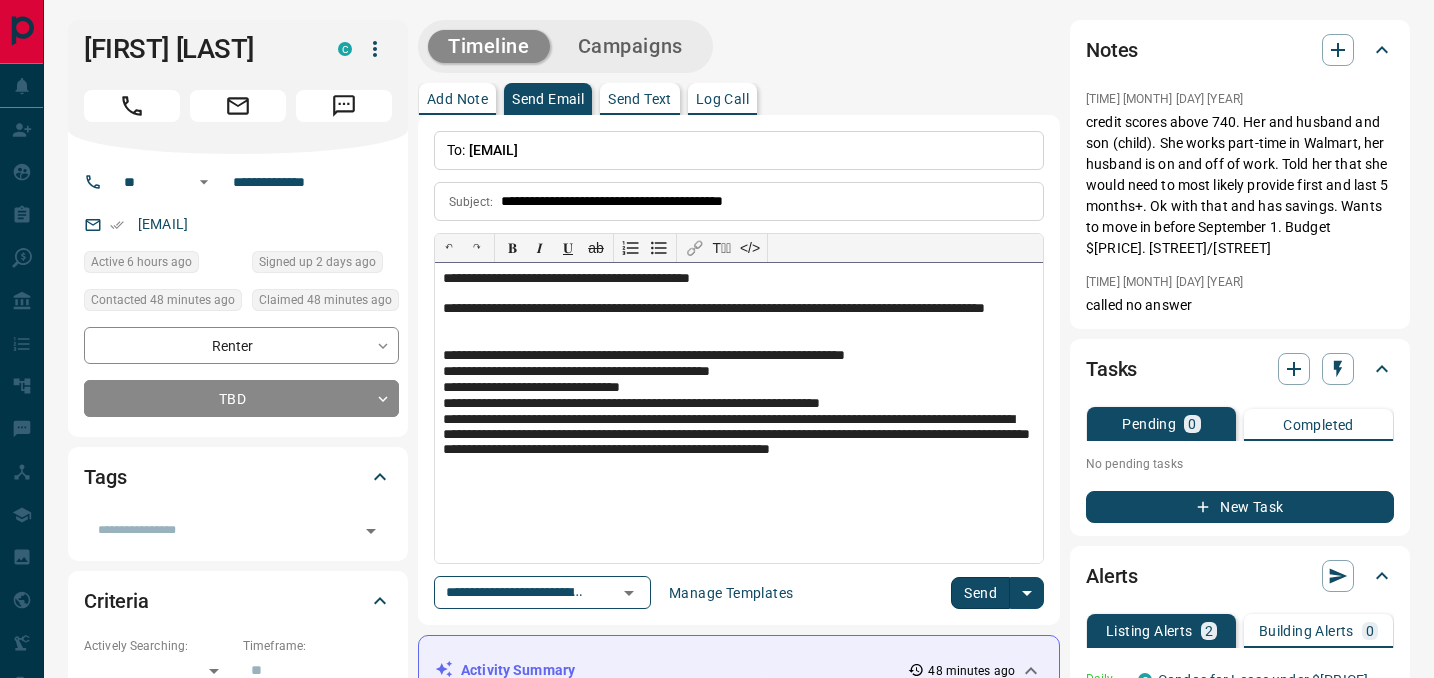 click on "**********" at bounding box center (739, 444) 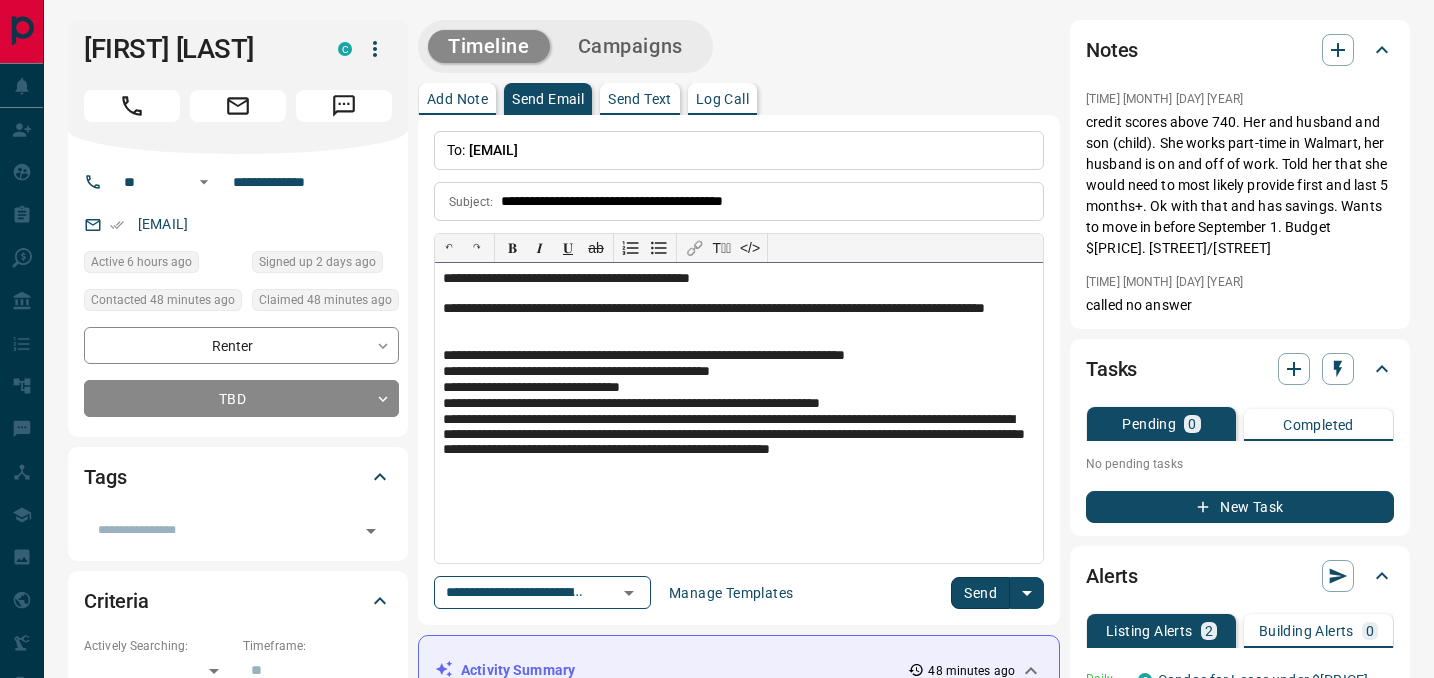 click on "**********" at bounding box center [739, 444] 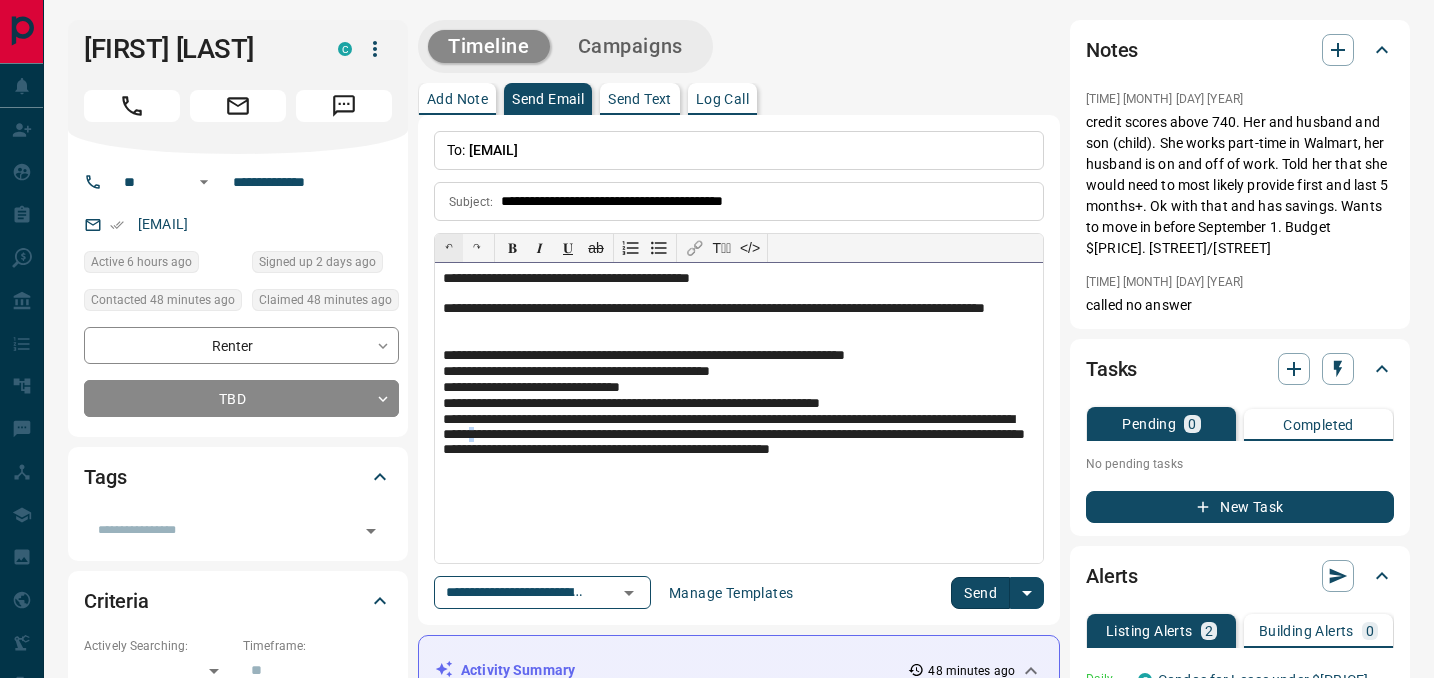 click on "↶" at bounding box center [449, 248] 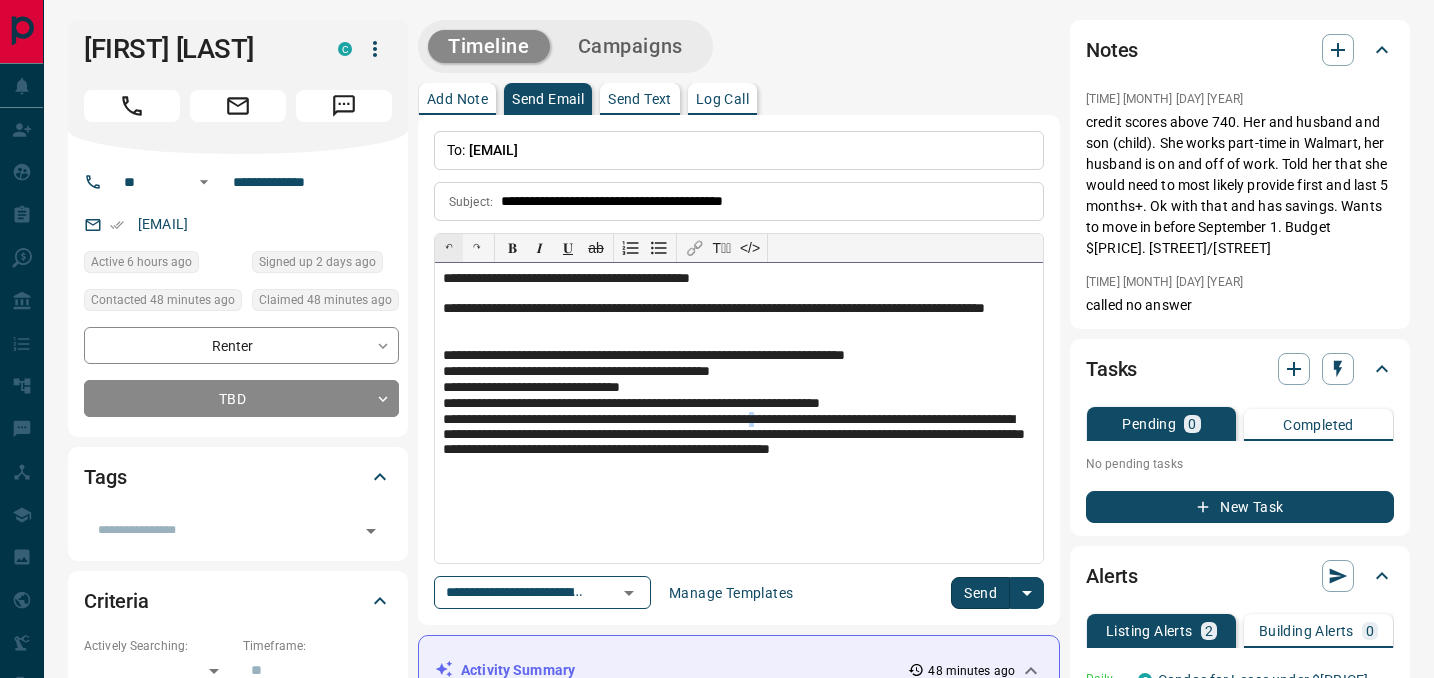 click on "↶" at bounding box center (449, 248) 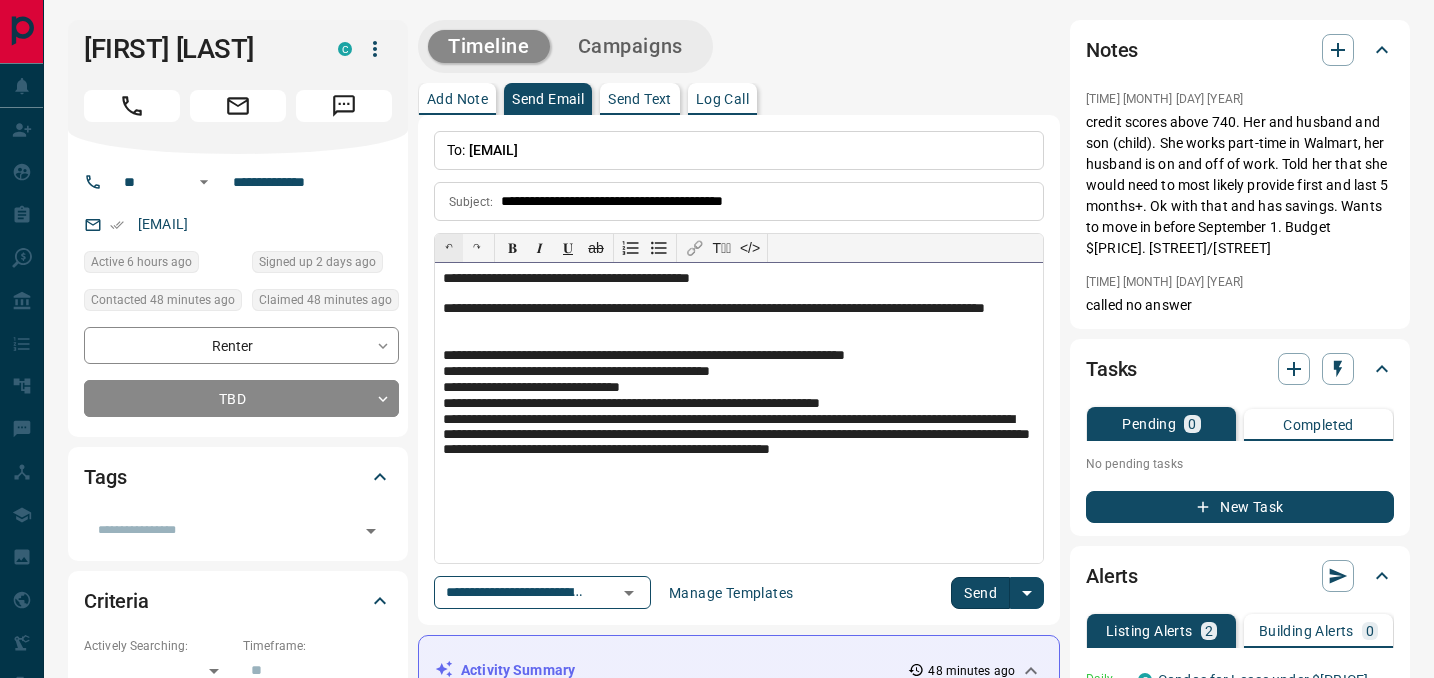 click on "↶" at bounding box center (449, 248) 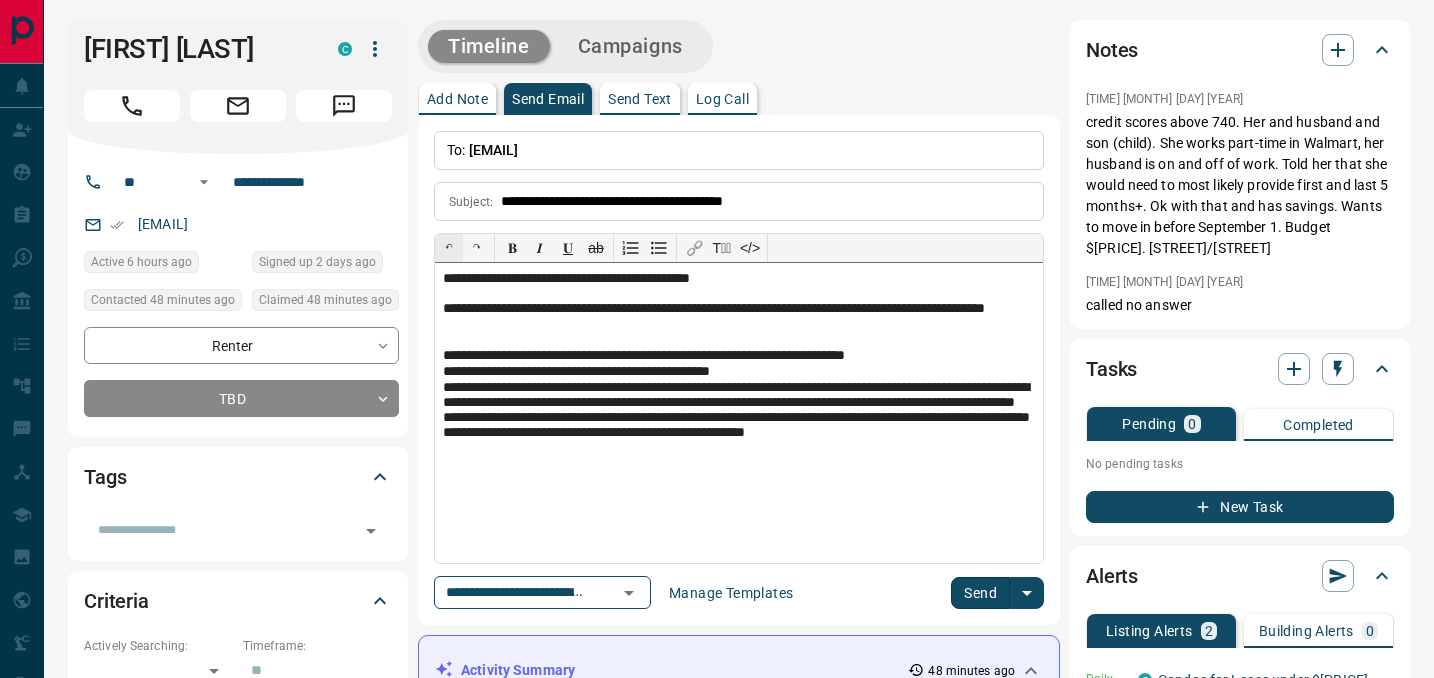 click on "↶" at bounding box center (449, 248) 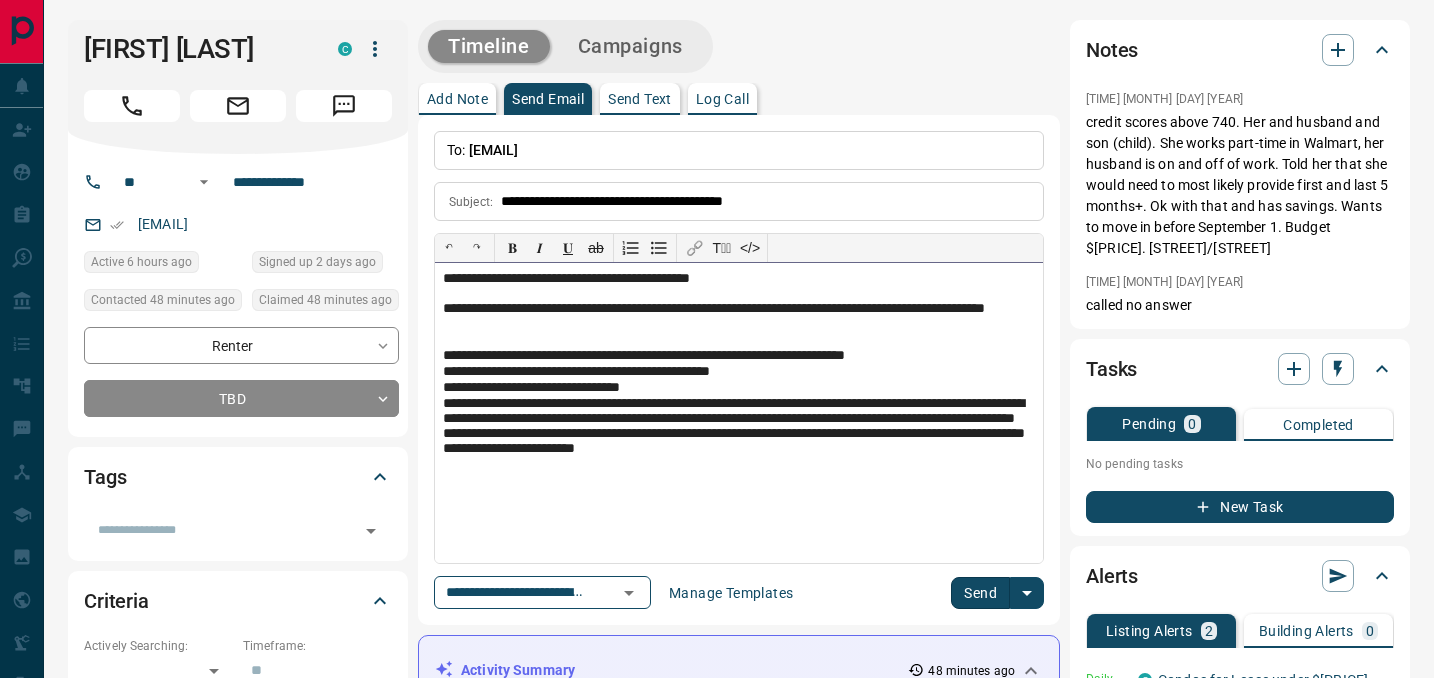 click on "**********" at bounding box center (739, 436) 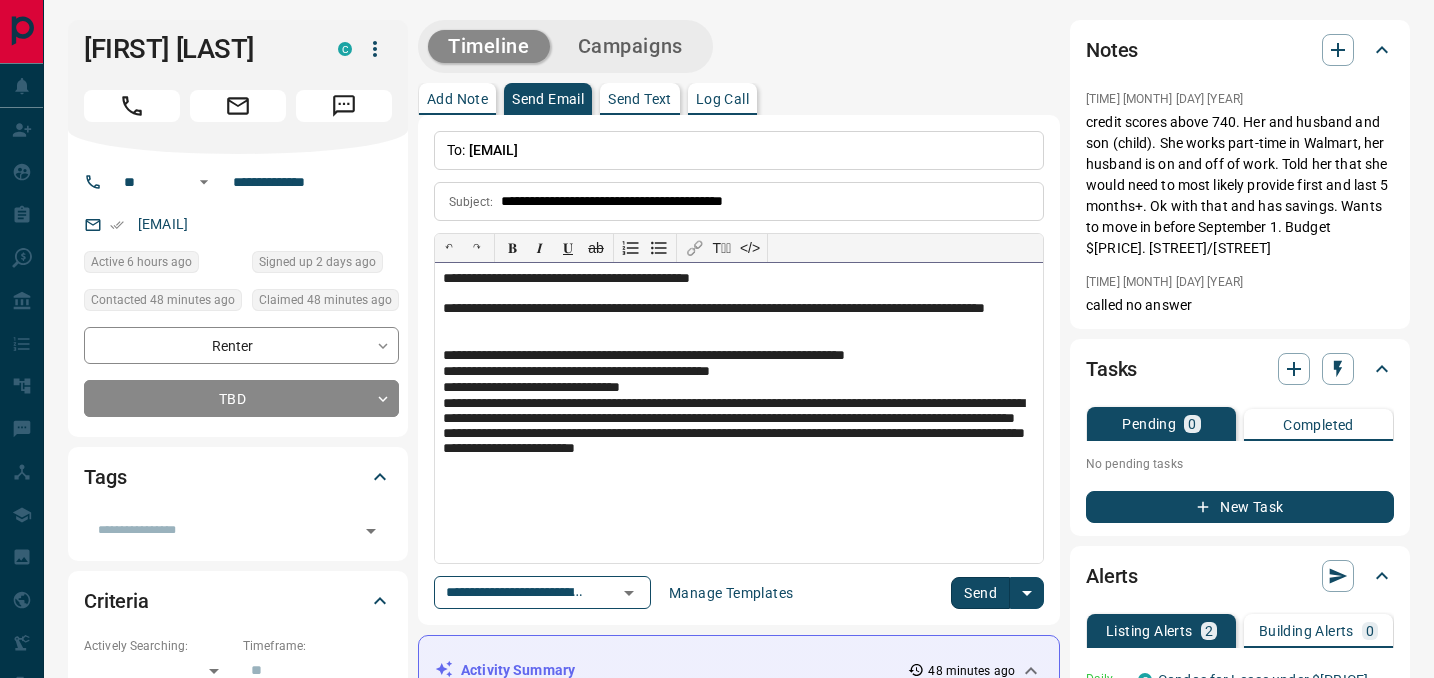 click on "**********" at bounding box center (739, 436) 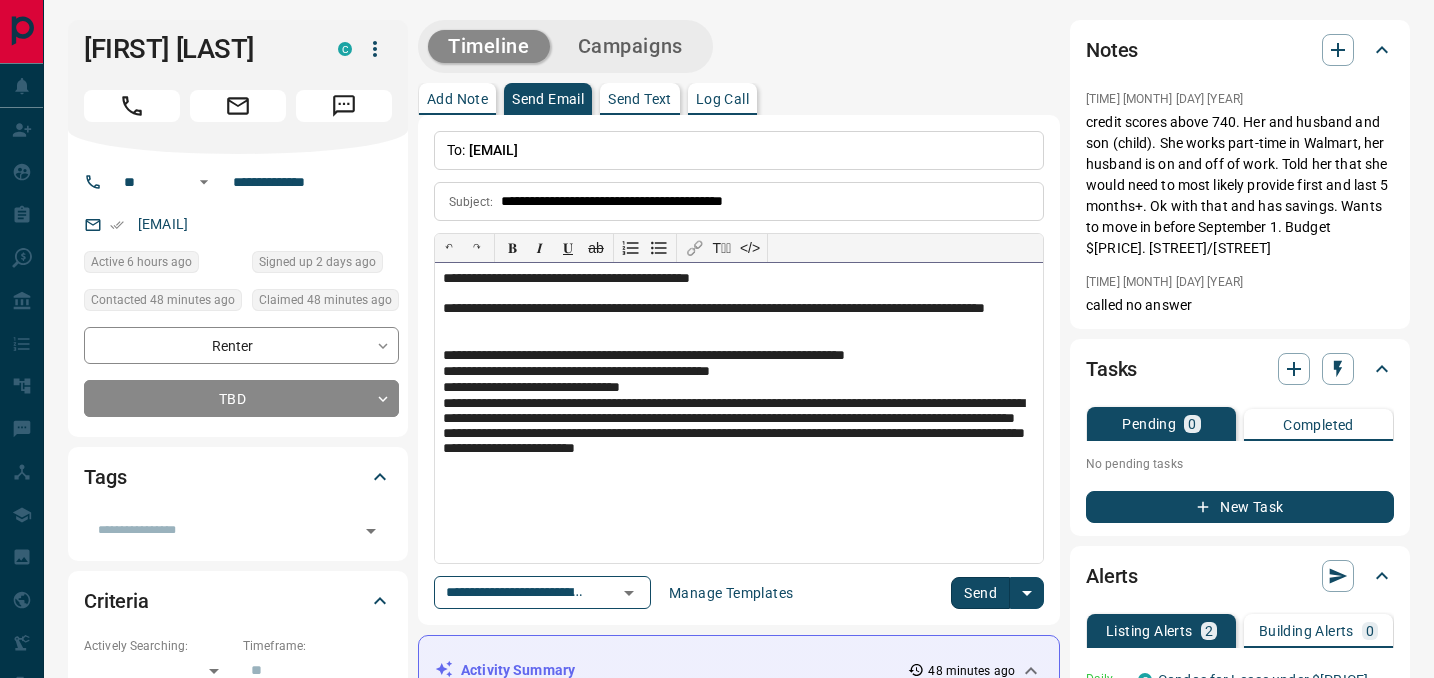 click on "**********" at bounding box center [739, 436] 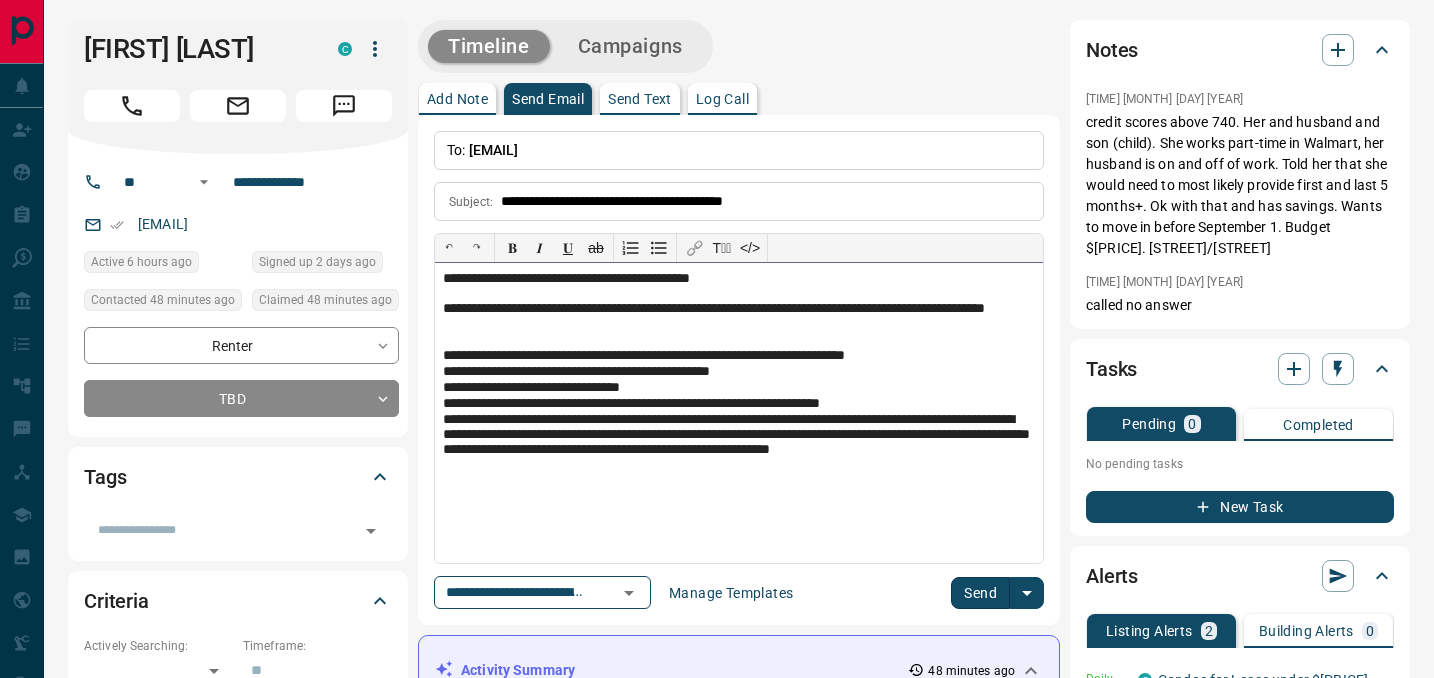 click on "**********" at bounding box center (739, 444) 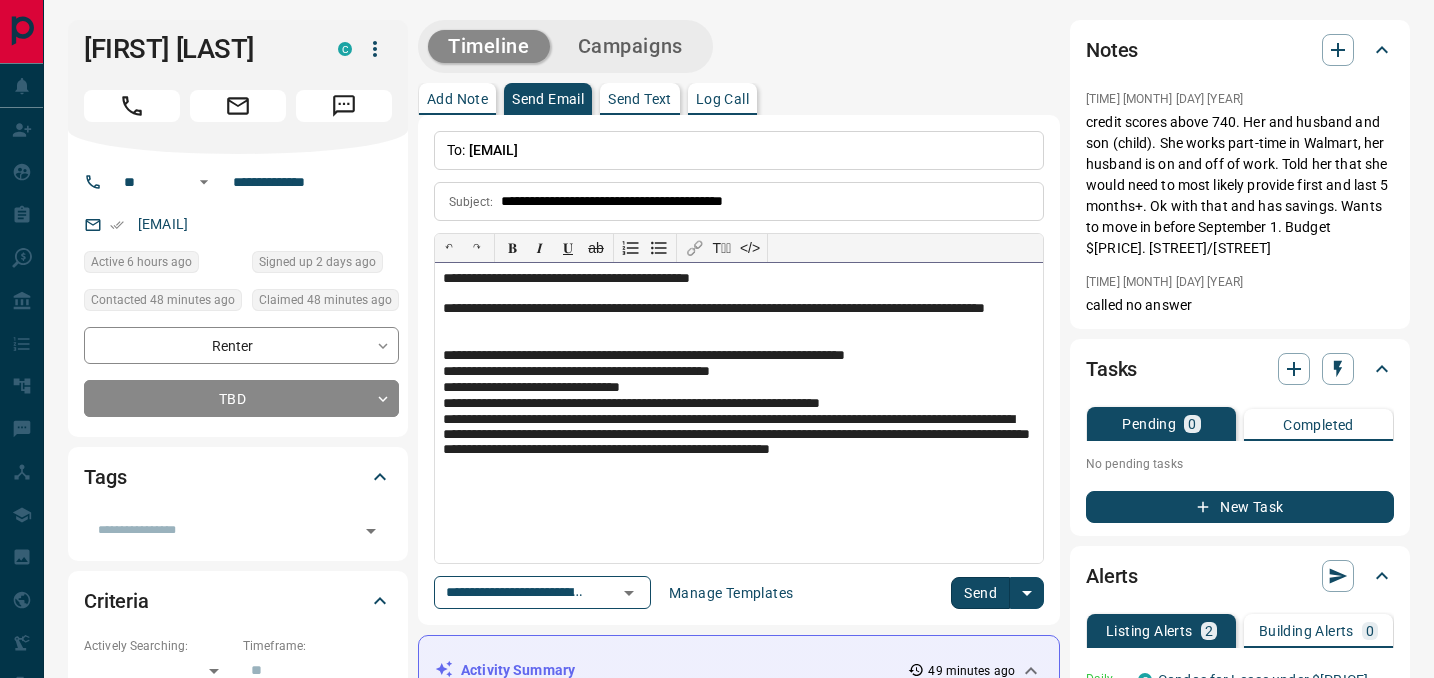 click on "**********" at bounding box center [739, 444] 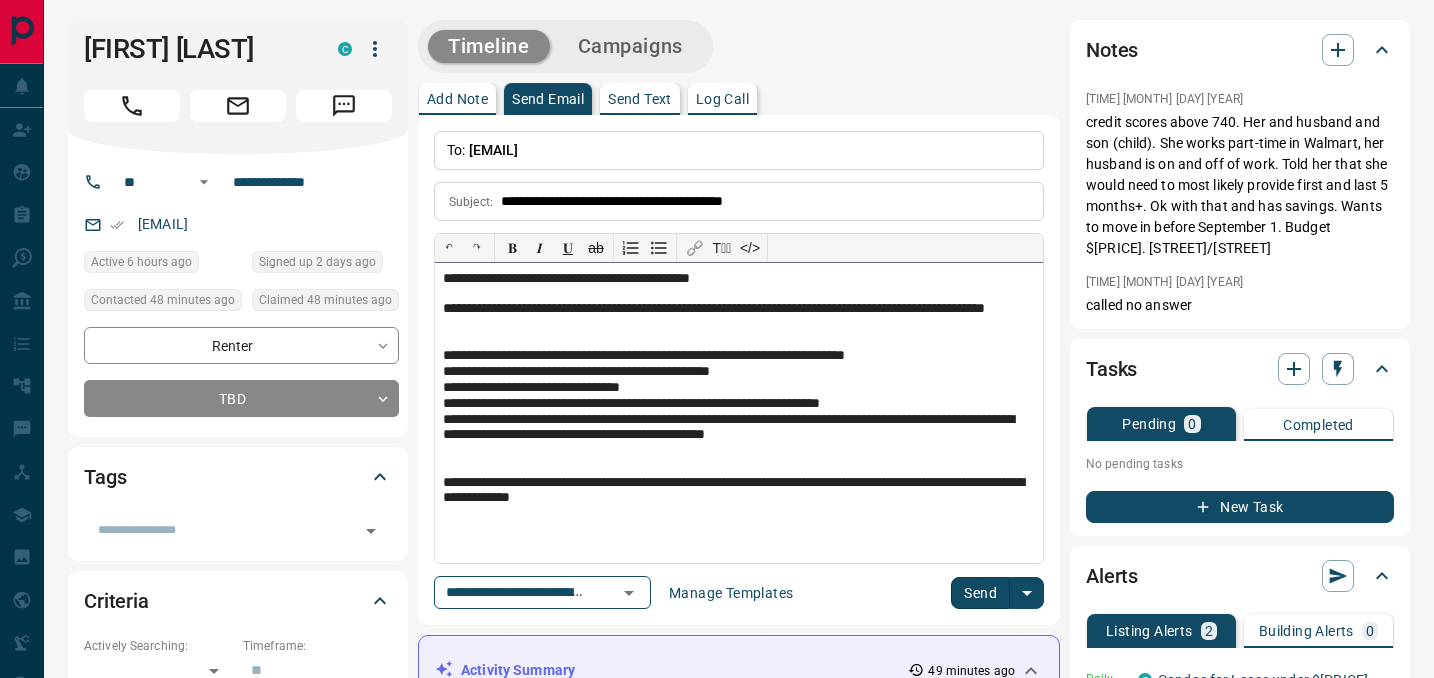 click on "**********" at bounding box center [739, 491] 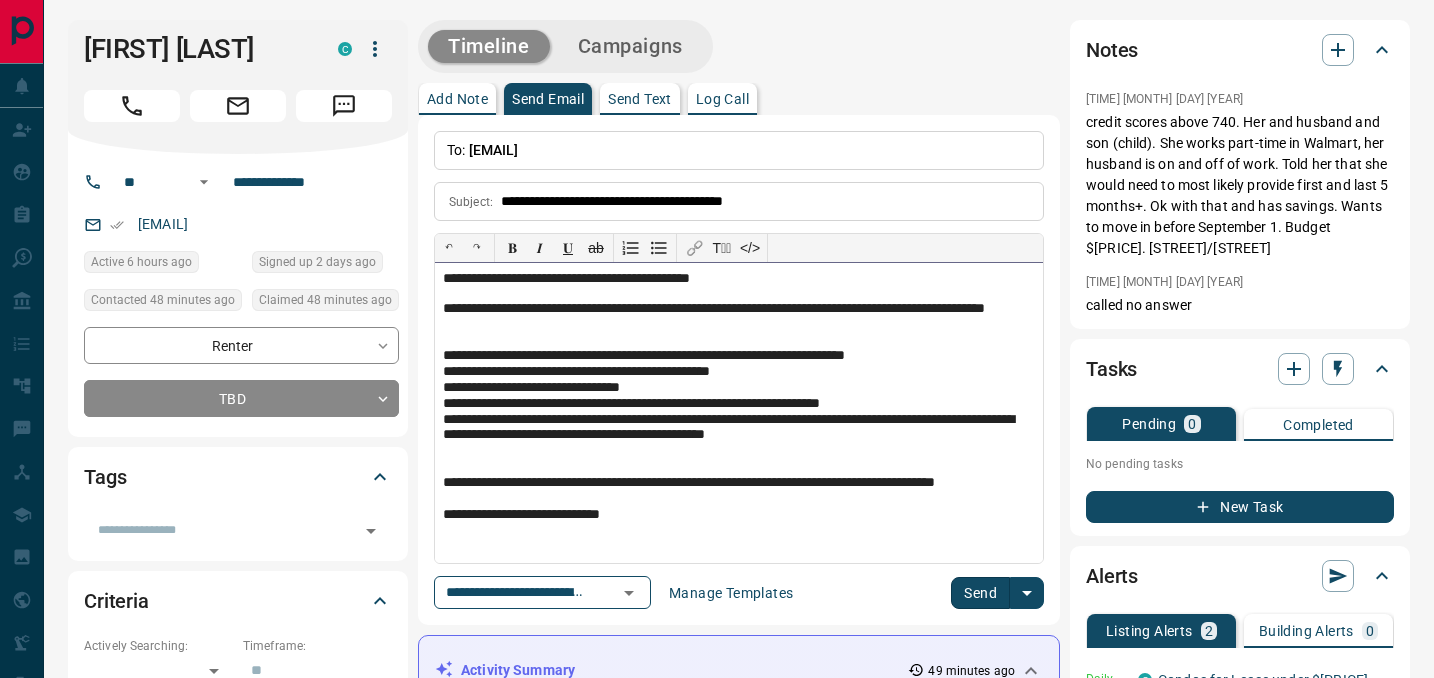 click on "**********" at bounding box center (739, 515) 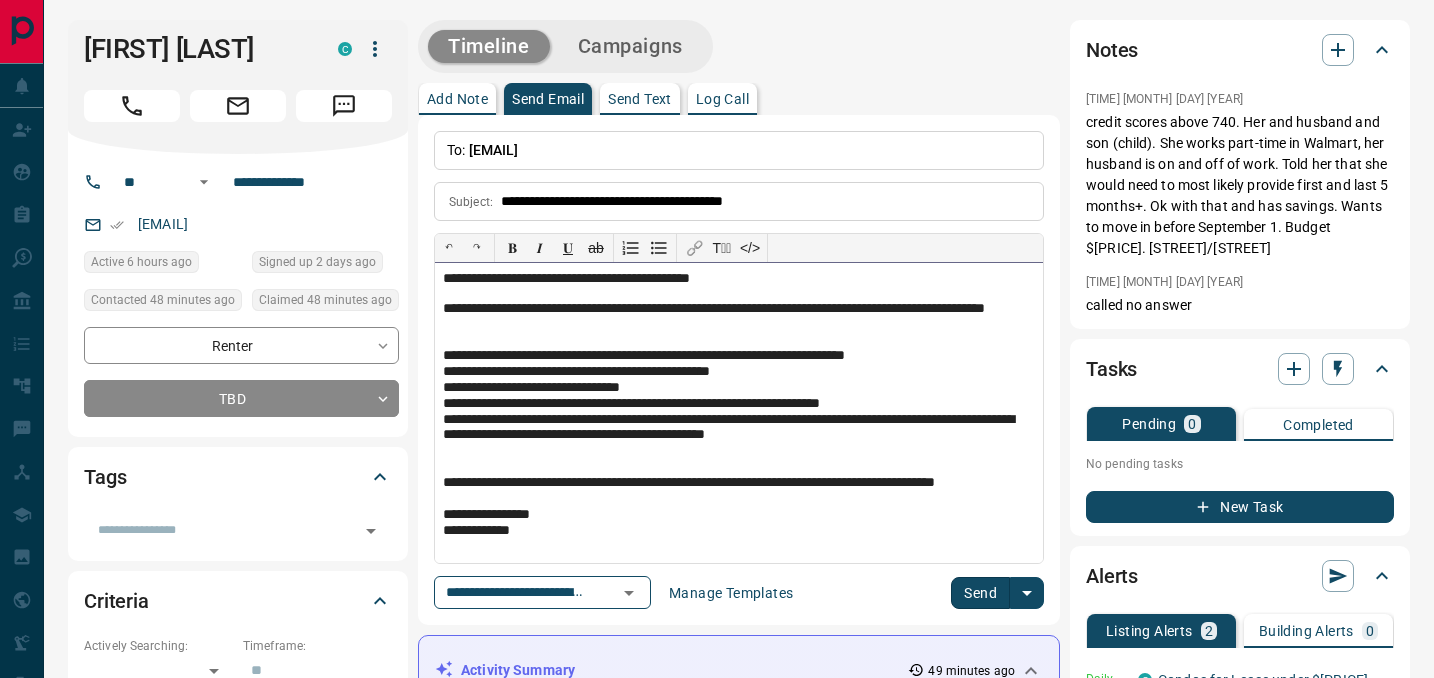 click on "**********" at bounding box center (739, 515) 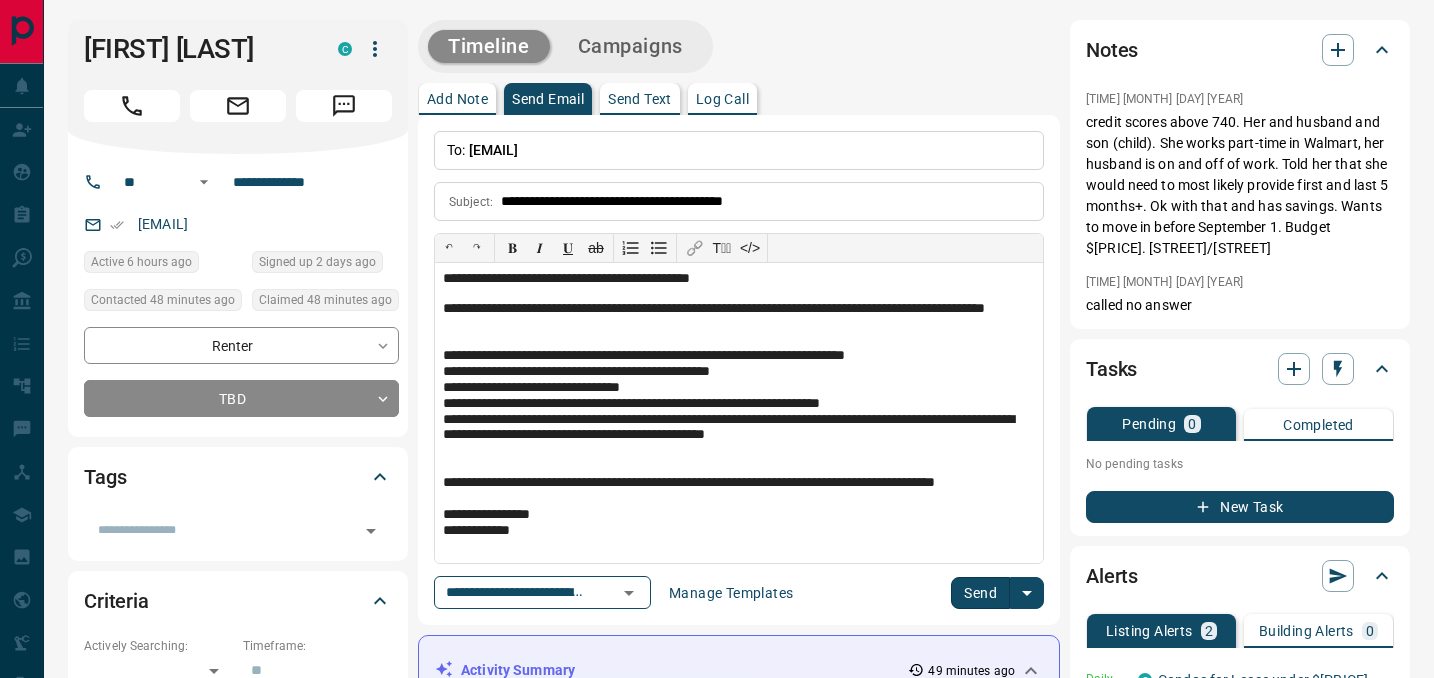 click on "Send" at bounding box center (980, 593) 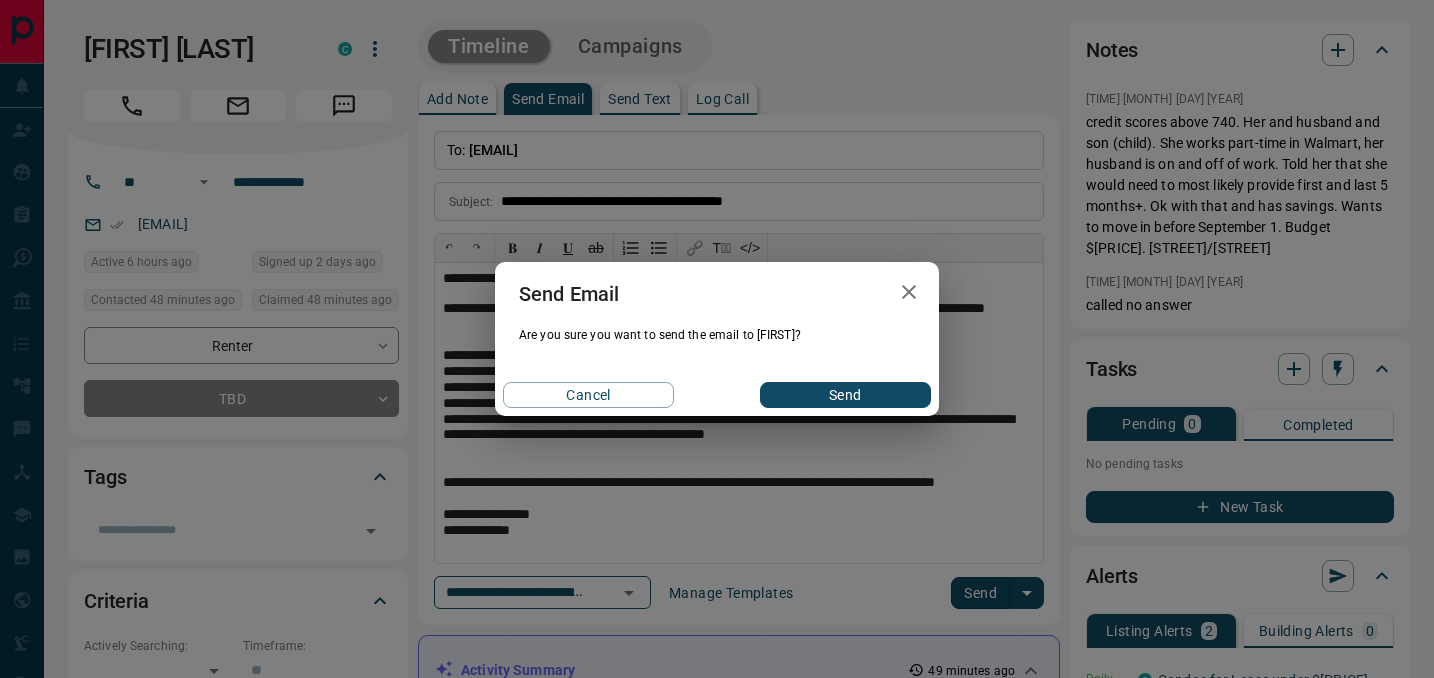 click on "Send" at bounding box center (845, 395) 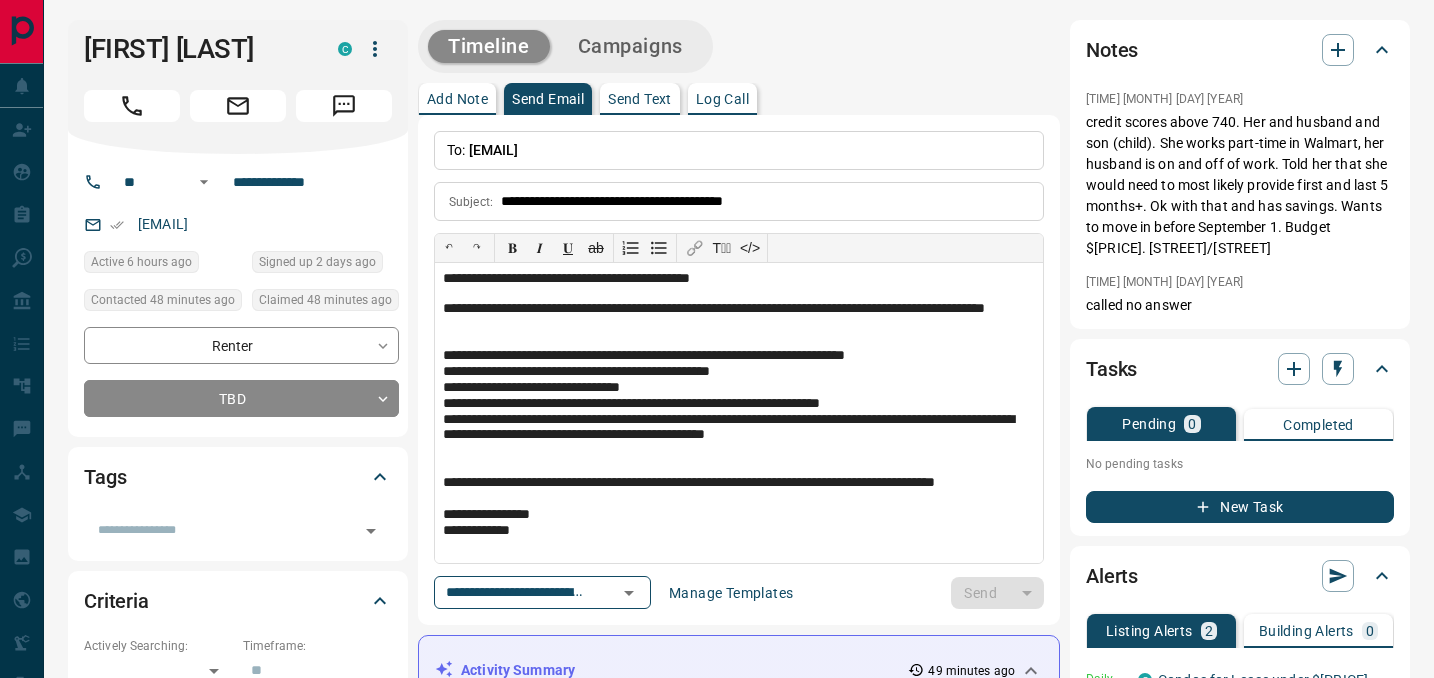 type 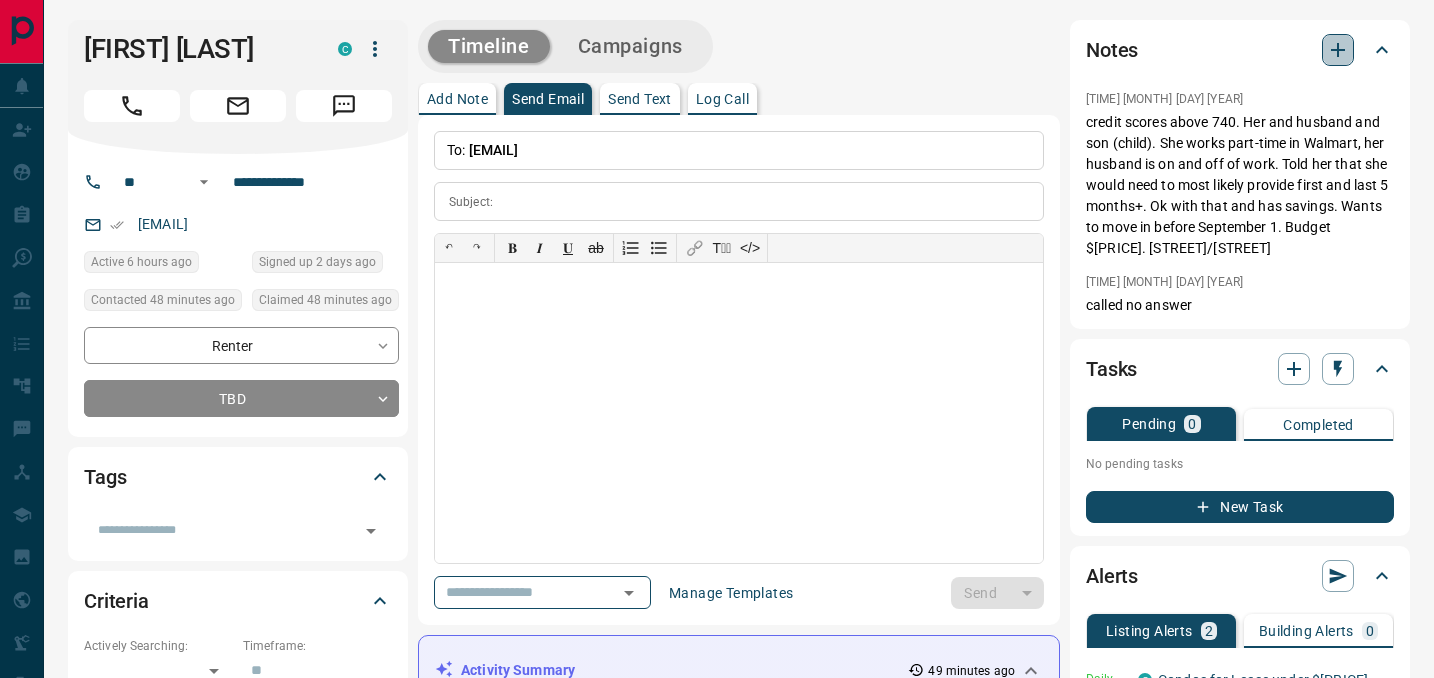 click 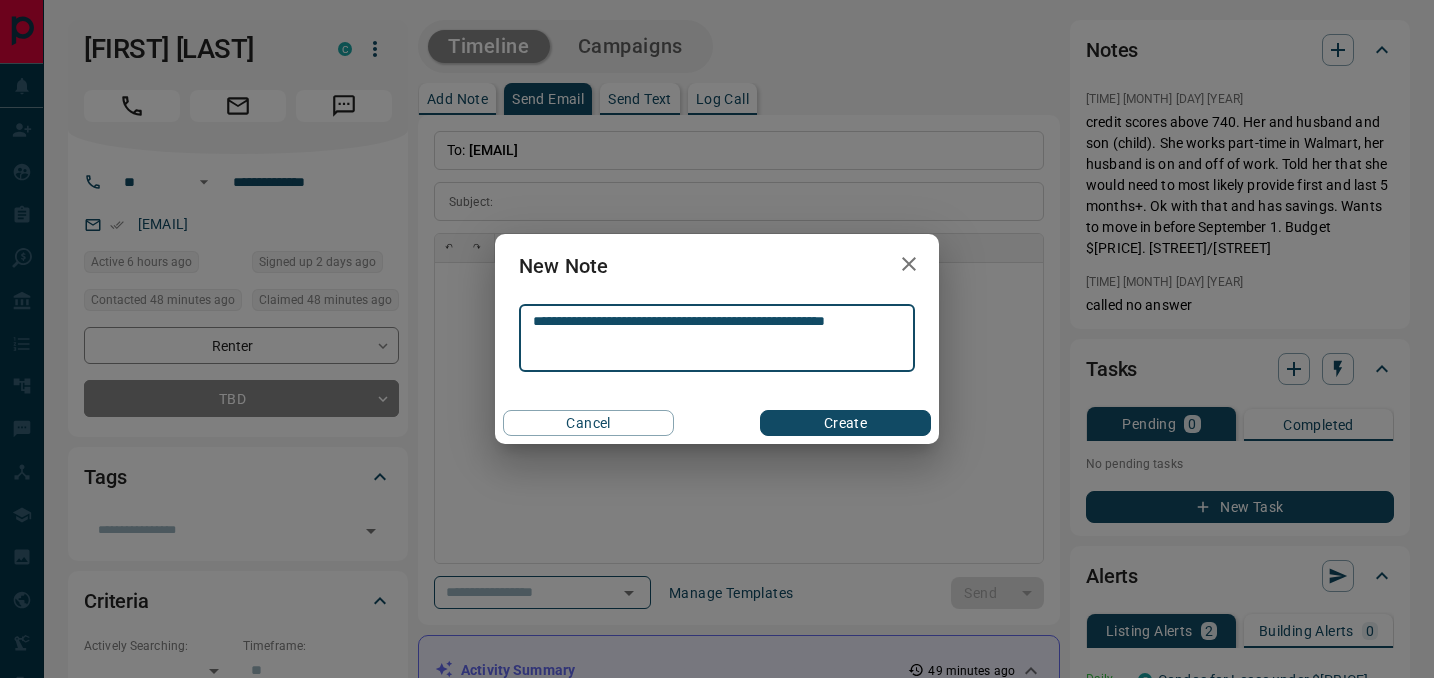 type on "**********" 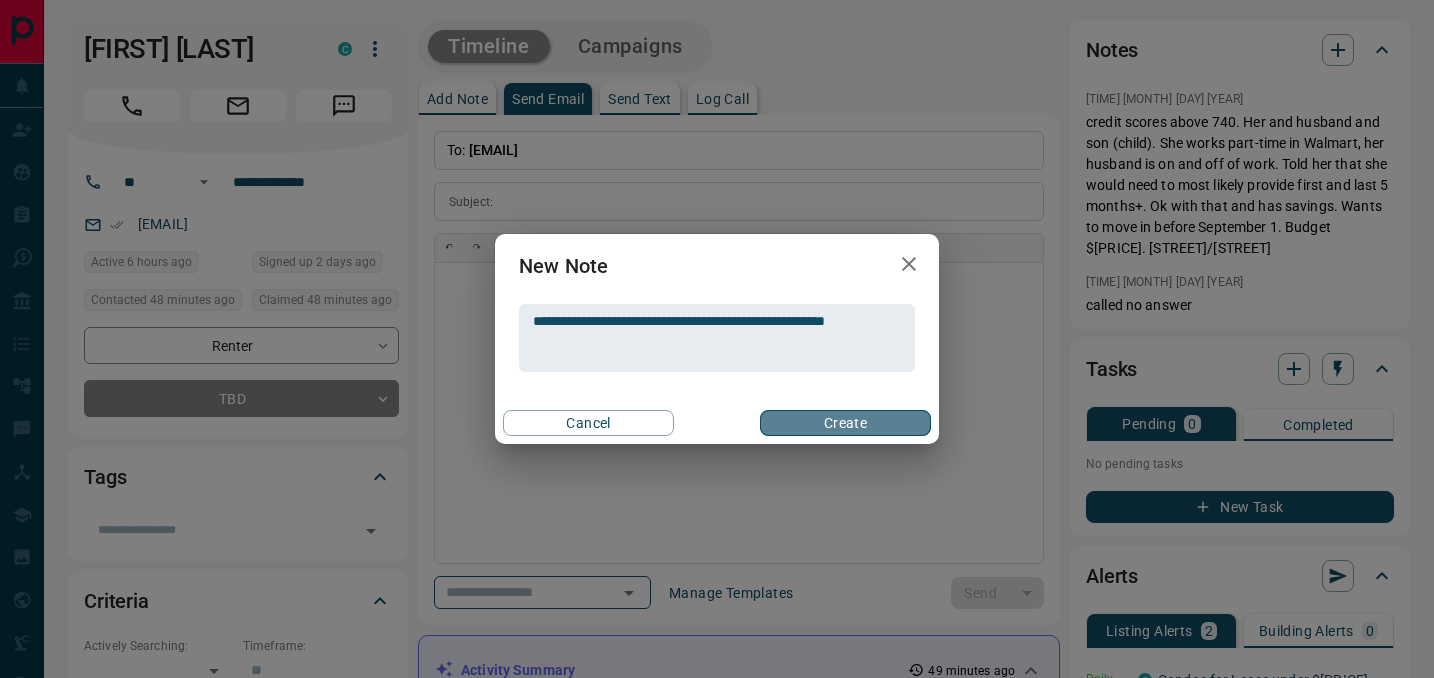 click on "Create" at bounding box center (845, 423) 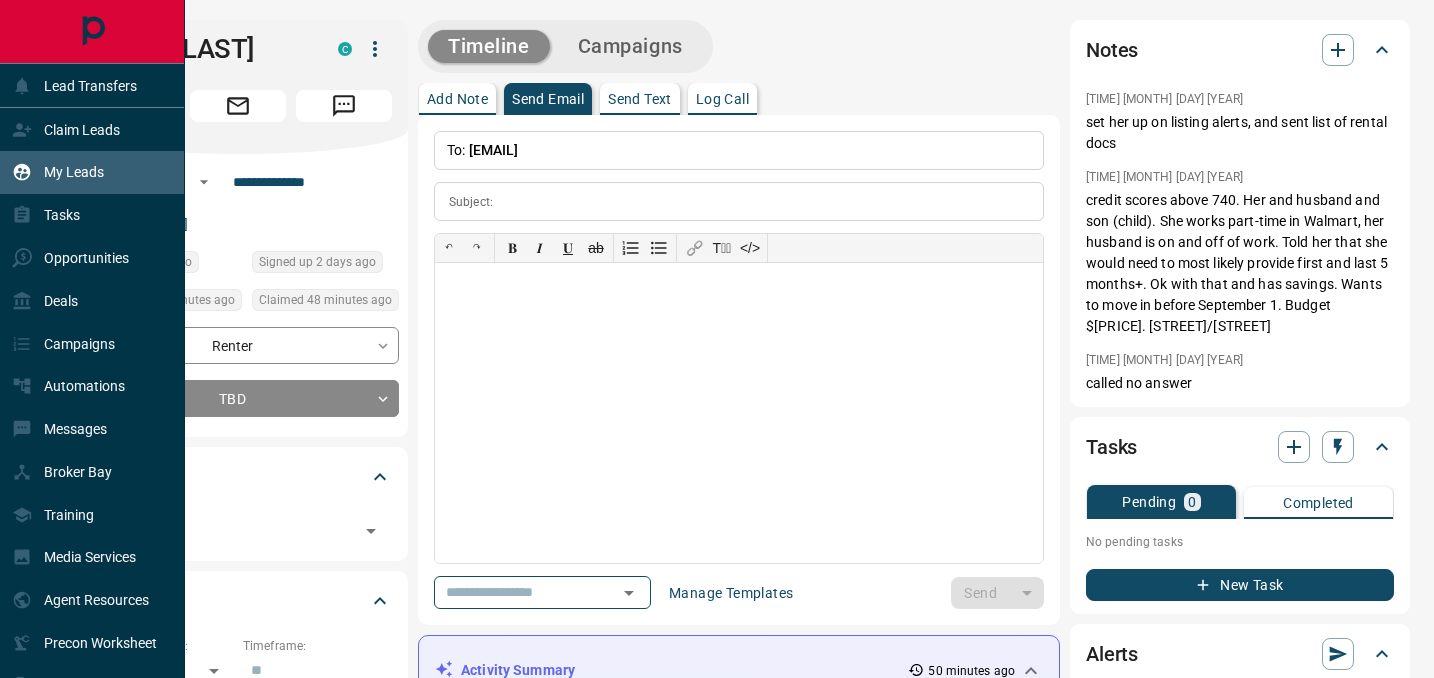 click on "My Leads" at bounding box center [92, 172] 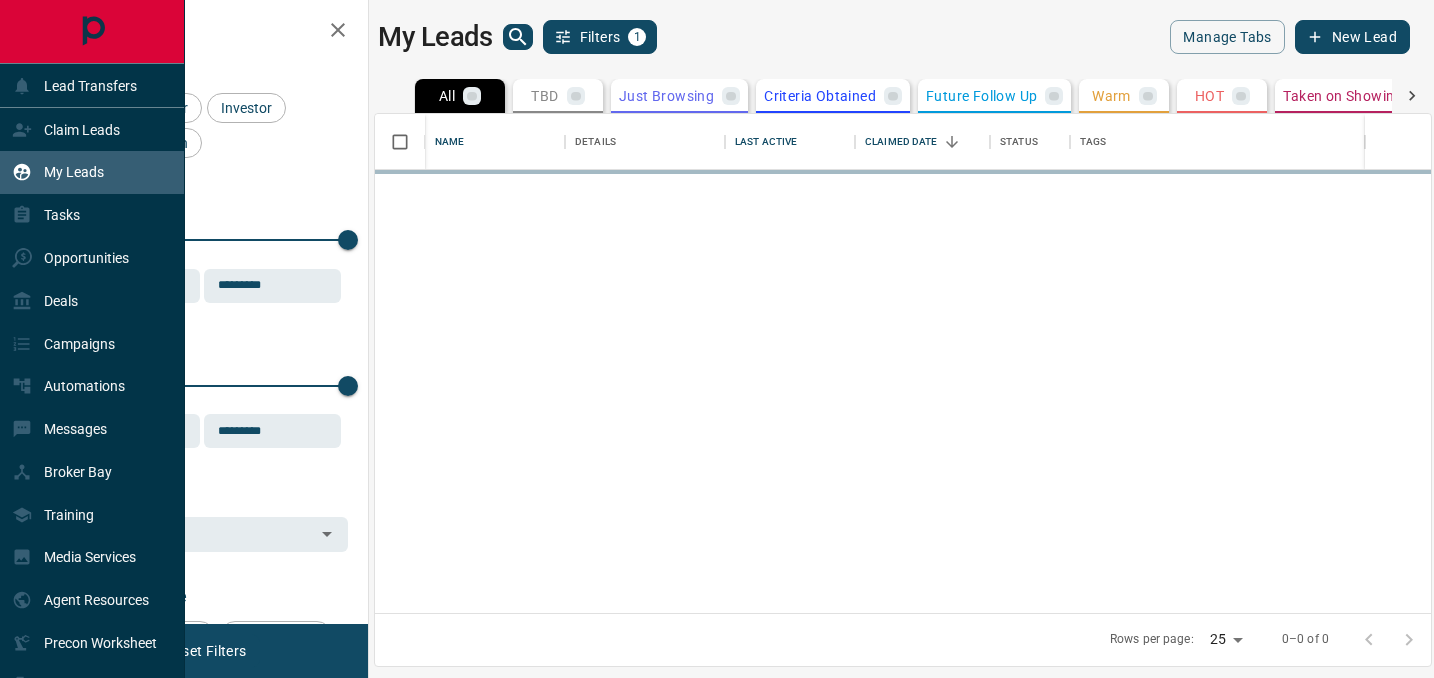 scroll, scrollTop: 1, scrollLeft: 1, axis: both 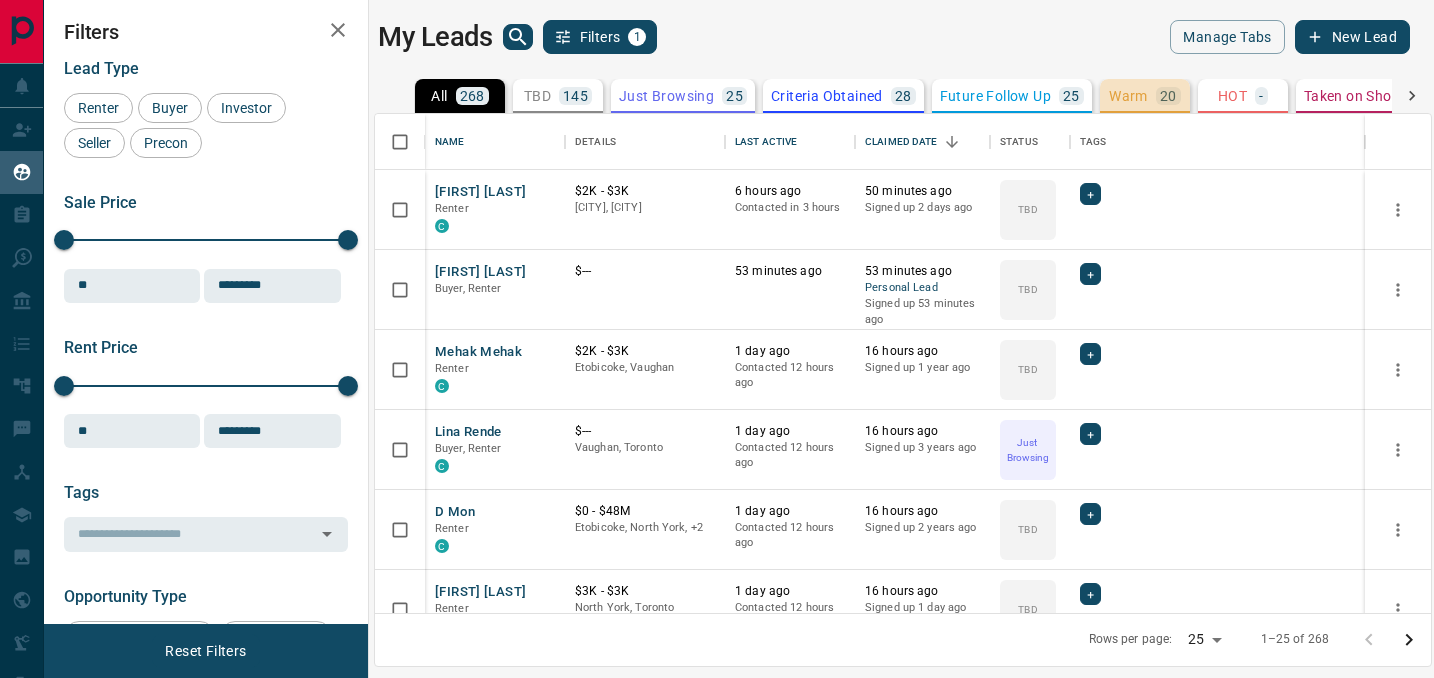 click on "20" at bounding box center [1168, 96] 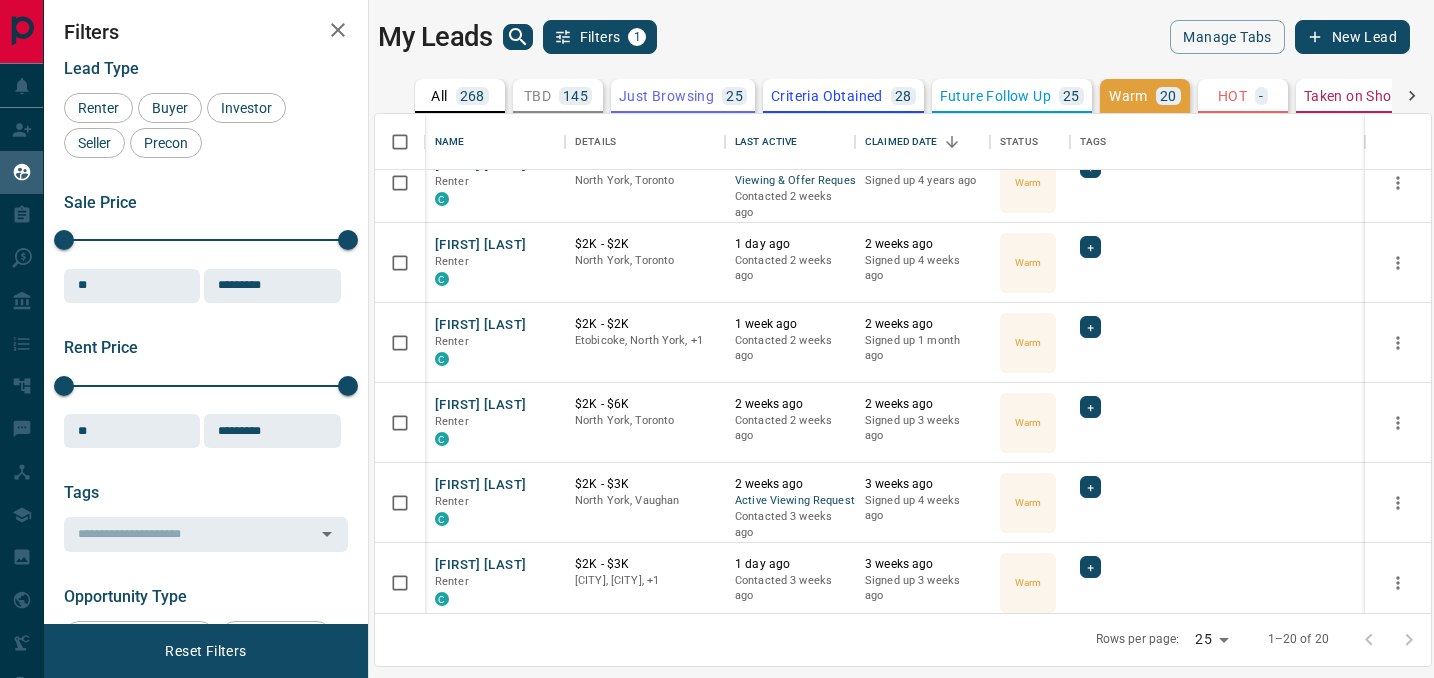 scroll, scrollTop: 326, scrollLeft: 0, axis: vertical 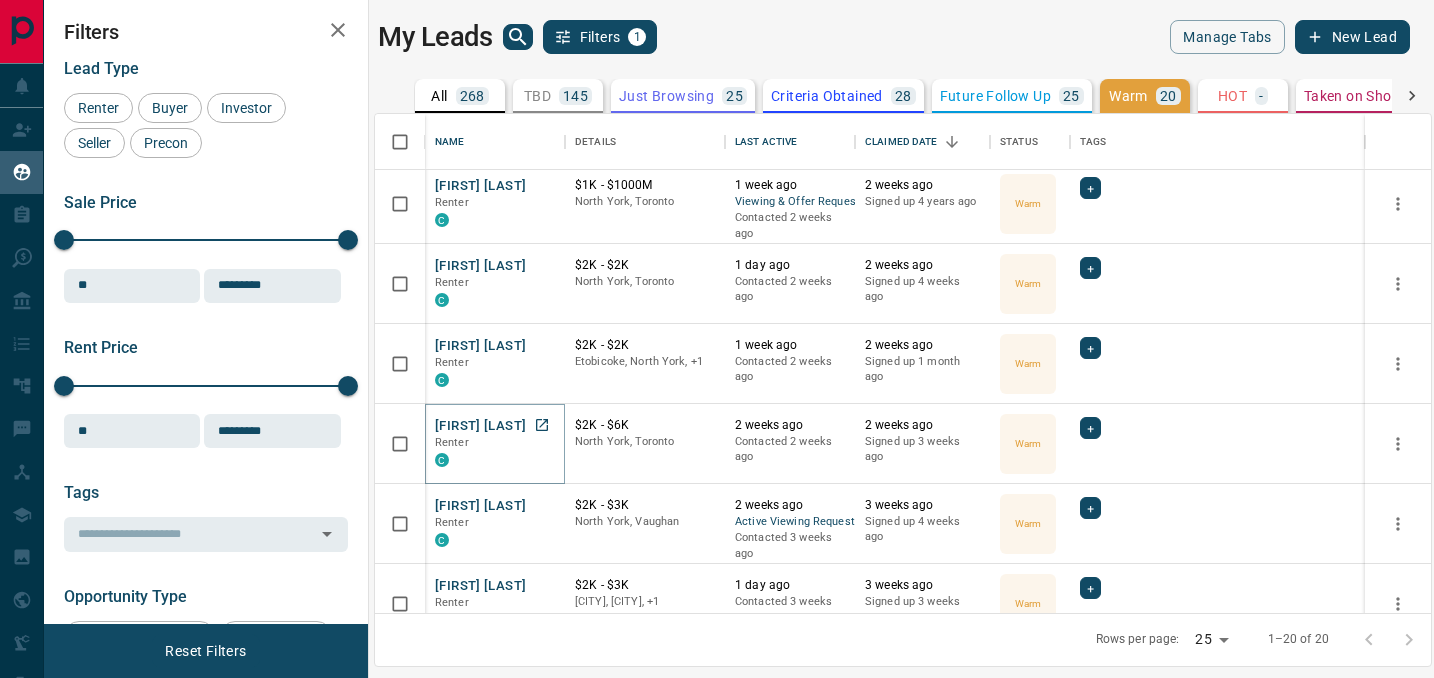 click on "[FIRST] [LAST]" at bounding box center (480, 426) 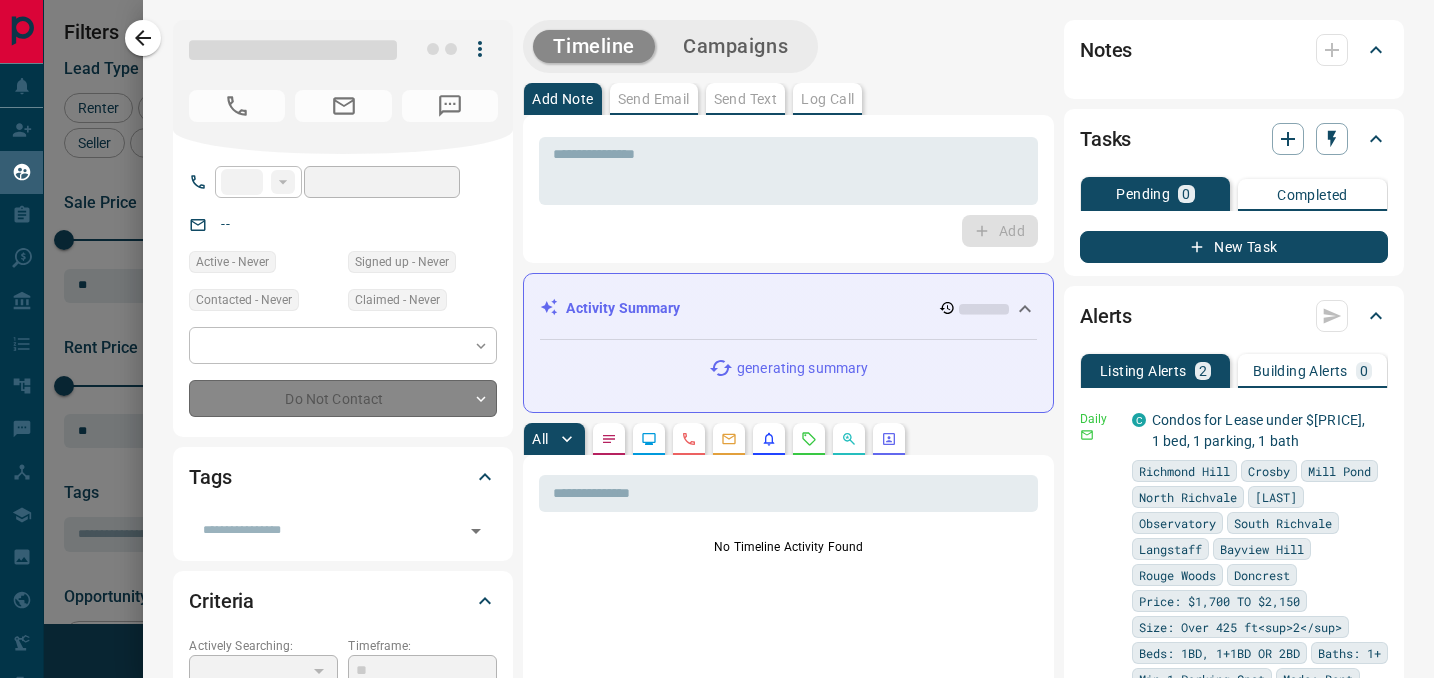 type on "**" 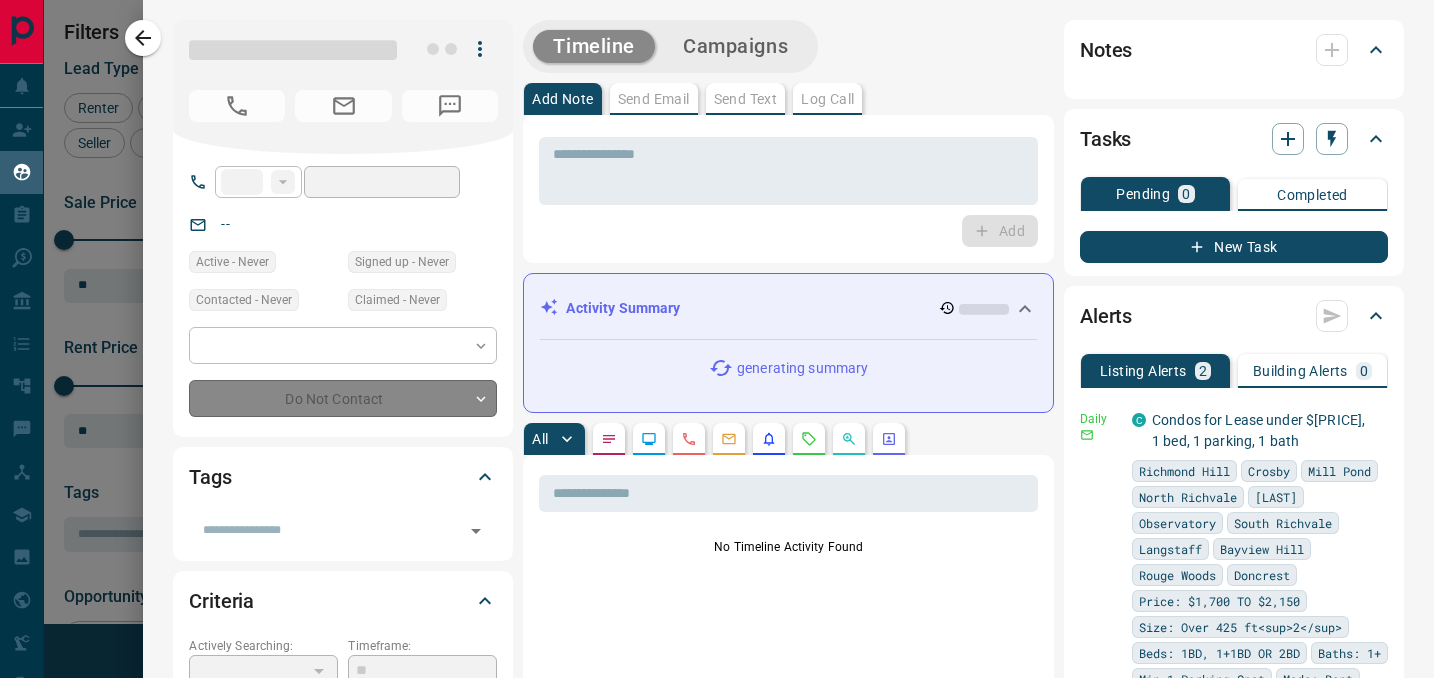 type on "**********" 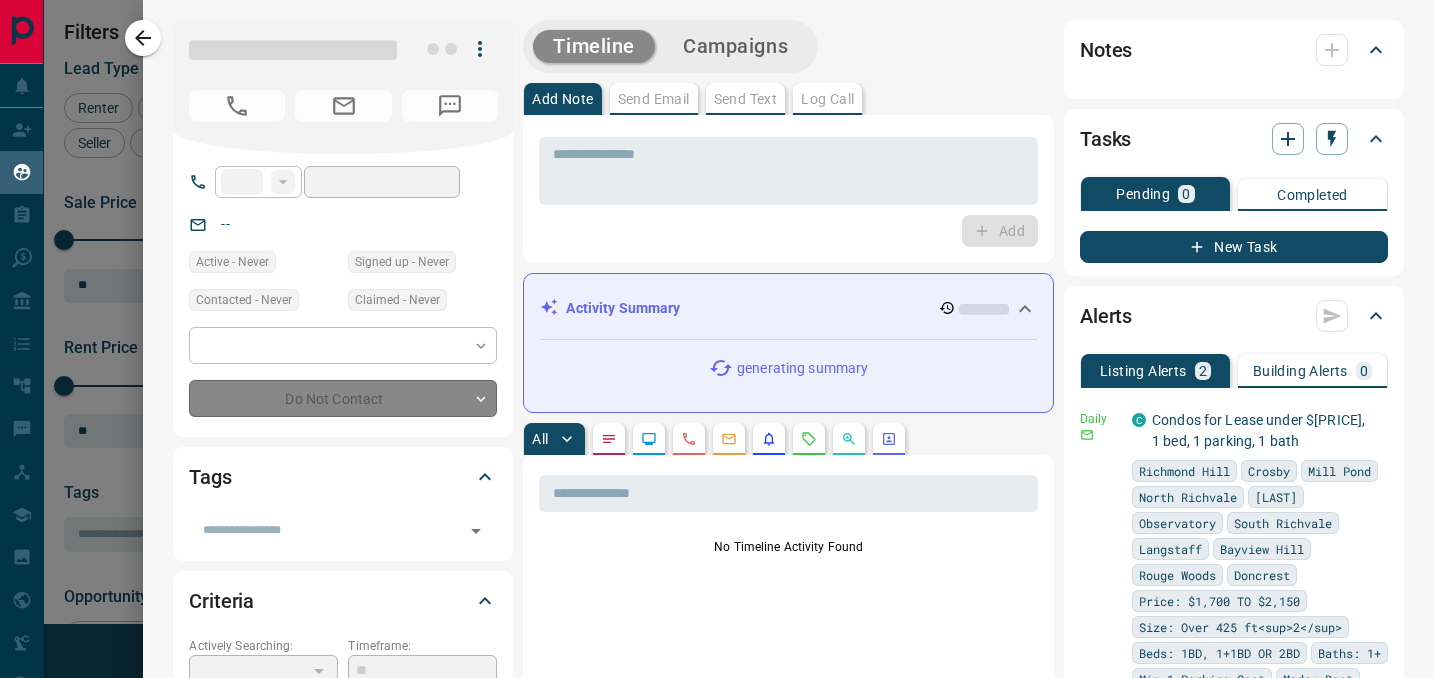 type on "*" 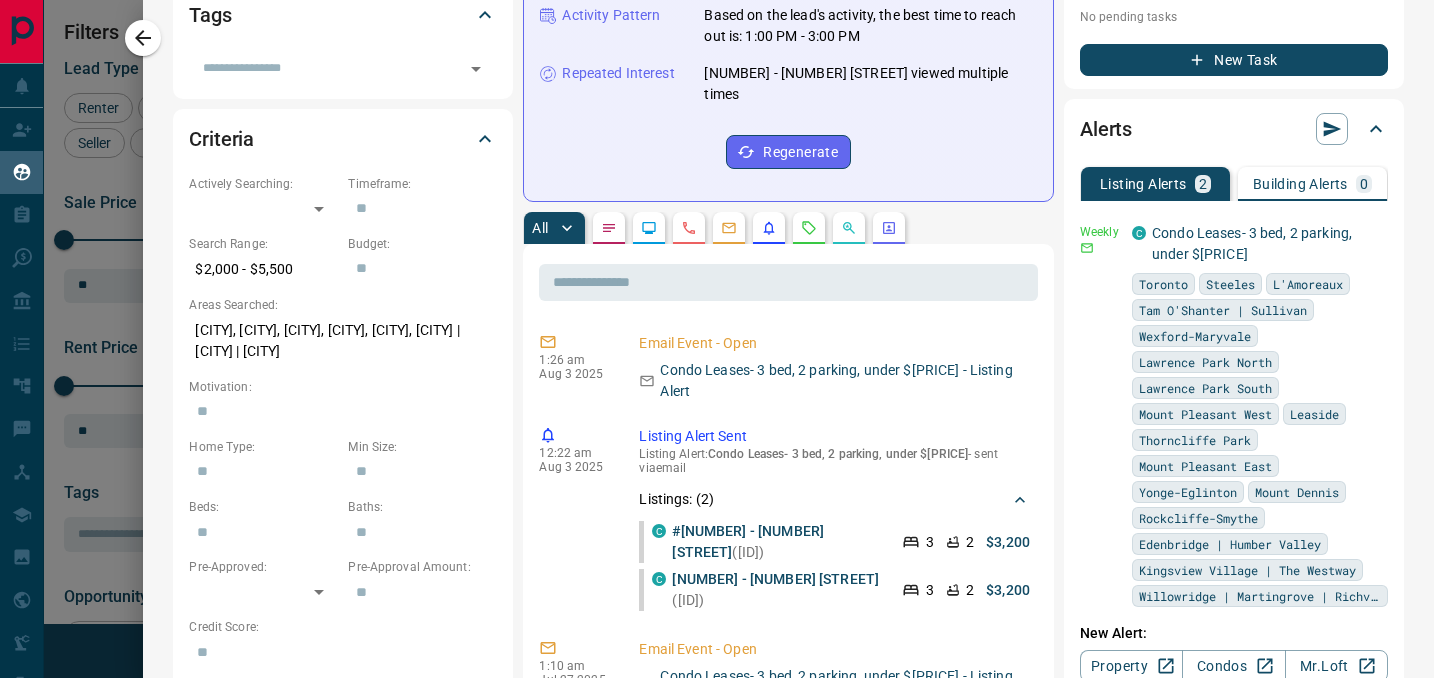 scroll, scrollTop: 460, scrollLeft: 0, axis: vertical 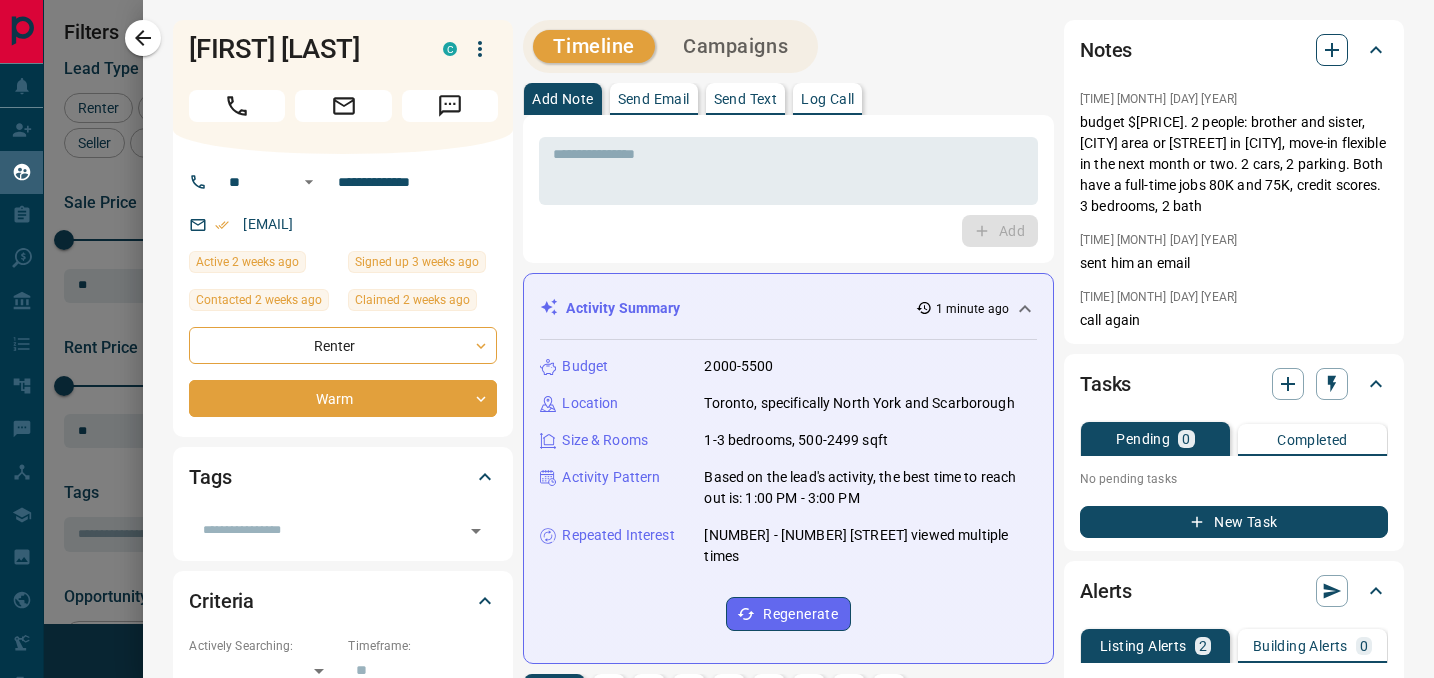 click 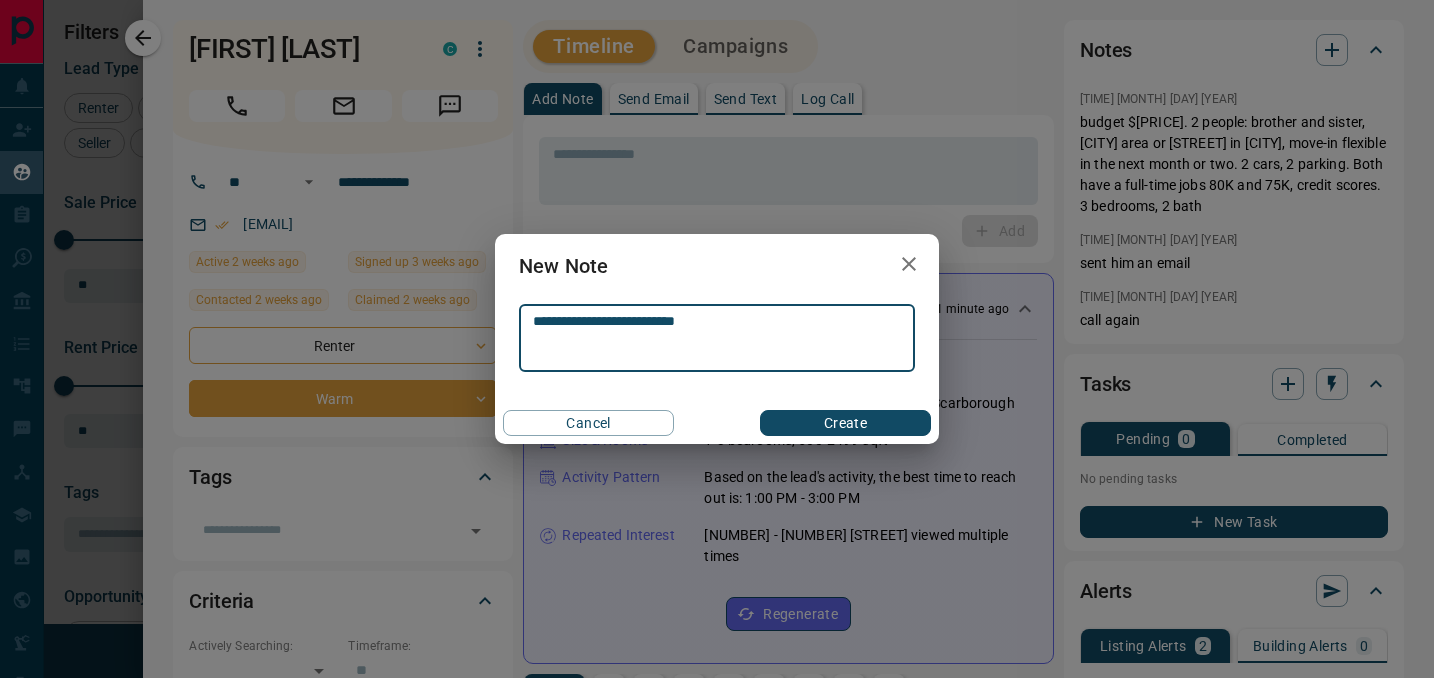 type on "**********" 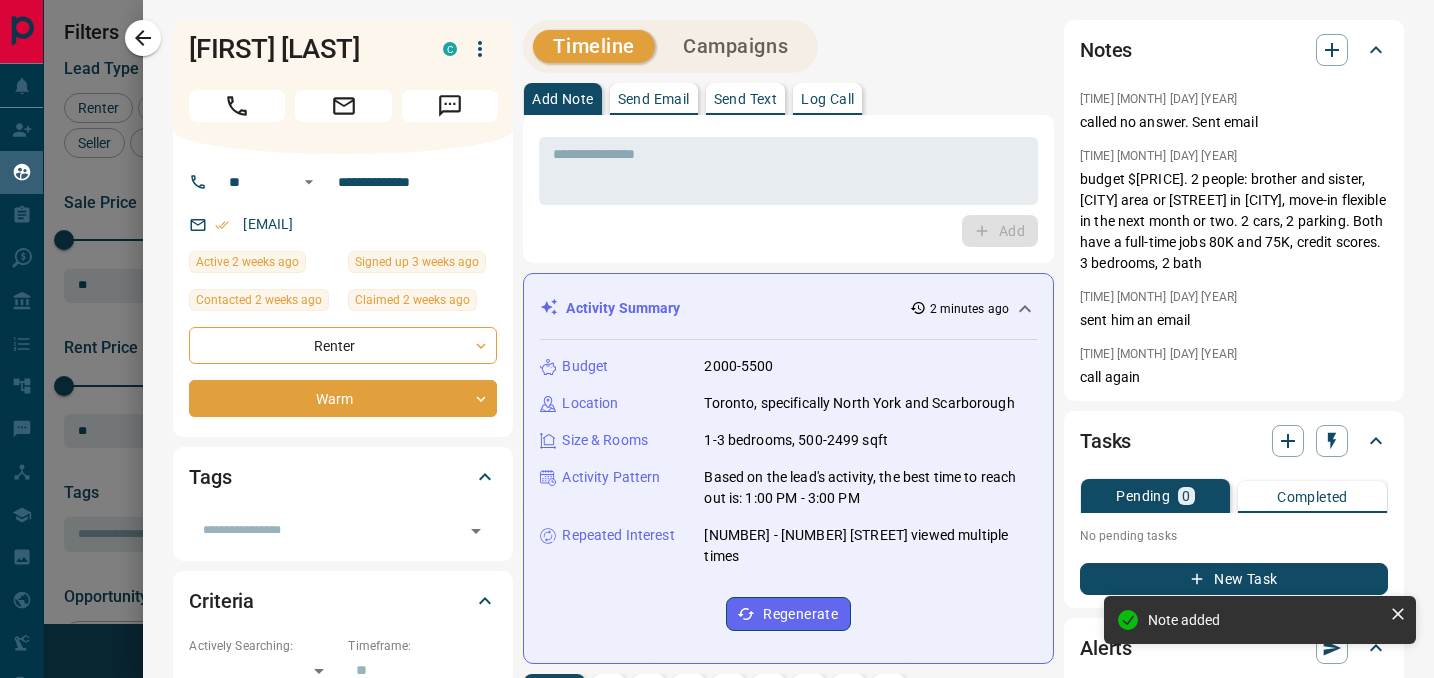 click on "Timeline Campaigns Add Note Send Email Send Text Log Call * ​ Add Activity Summary 2 minutes ago Budget [PRICE]-[PRICE] Location [CITY], specifically [CITY] and [CITY] Size & Rooms 1-3 bedrooms, 500-2499 sqft Activity Pattern Based on the lead's activity, the best time to reach out is:  1:00 PM - 3:00 PM Repeated Interest [NUMBER] - [NUMBER] [STREET] viewed multiple times Regenerate All ​ 1:26 am [MONTH] 3 [YEAR] Email Event - Open Condo Leases- 3 bed, 2 parking, under $[PRICE] - Listing Alert 12:22 am [MONTH] 3 [YEAR] Listing Alert Sent Listing Alert :  Condo Leases- 3 bed, 2 parking, under $[PRICE]  - sent via  email Listings: ( 2 ) C [ID] [NUMBER] [STREET]  ( [ID] ) 3 2 $[PRICE] C [ID] - [NUMBER] [STREET]  ( [ID] ) 3 2 $[PRICE] 1:10 am [MONTH] 27 [YEAR] Email Event - Open Condo Leases- 3 bed, 2 parking, under $[PRICE] - Listing Alert 12:12 am [MONTH] 27 [YEAR] Listing Alert Sent Listing Alert :  Condo Leases- 3 bed, 2 parking, under $[PRICE]  - sent via  email Listings: ( 2 ) C [NUMBER] [STREET]  ( [ID] ) 3 2 $[PRICE] C [NUMBER] 2" at bounding box center [788, 1214] 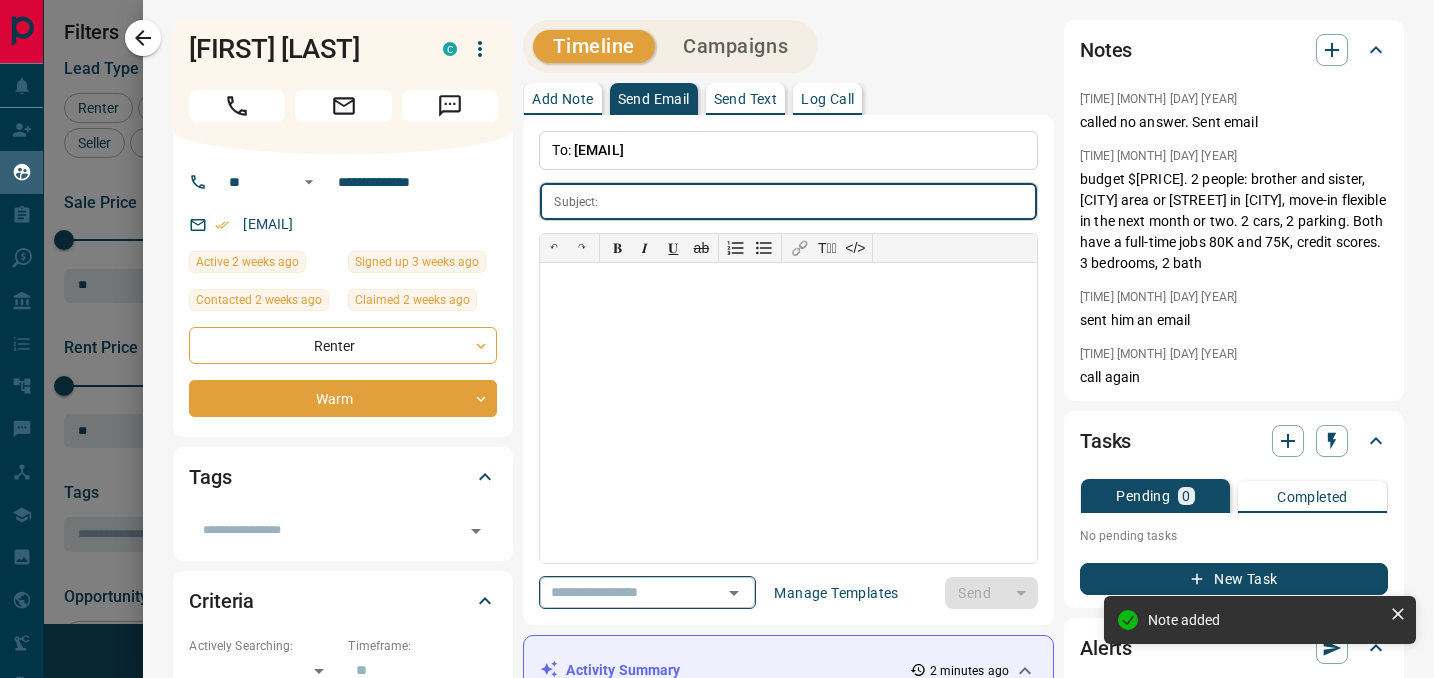 click at bounding box center (619, 592) 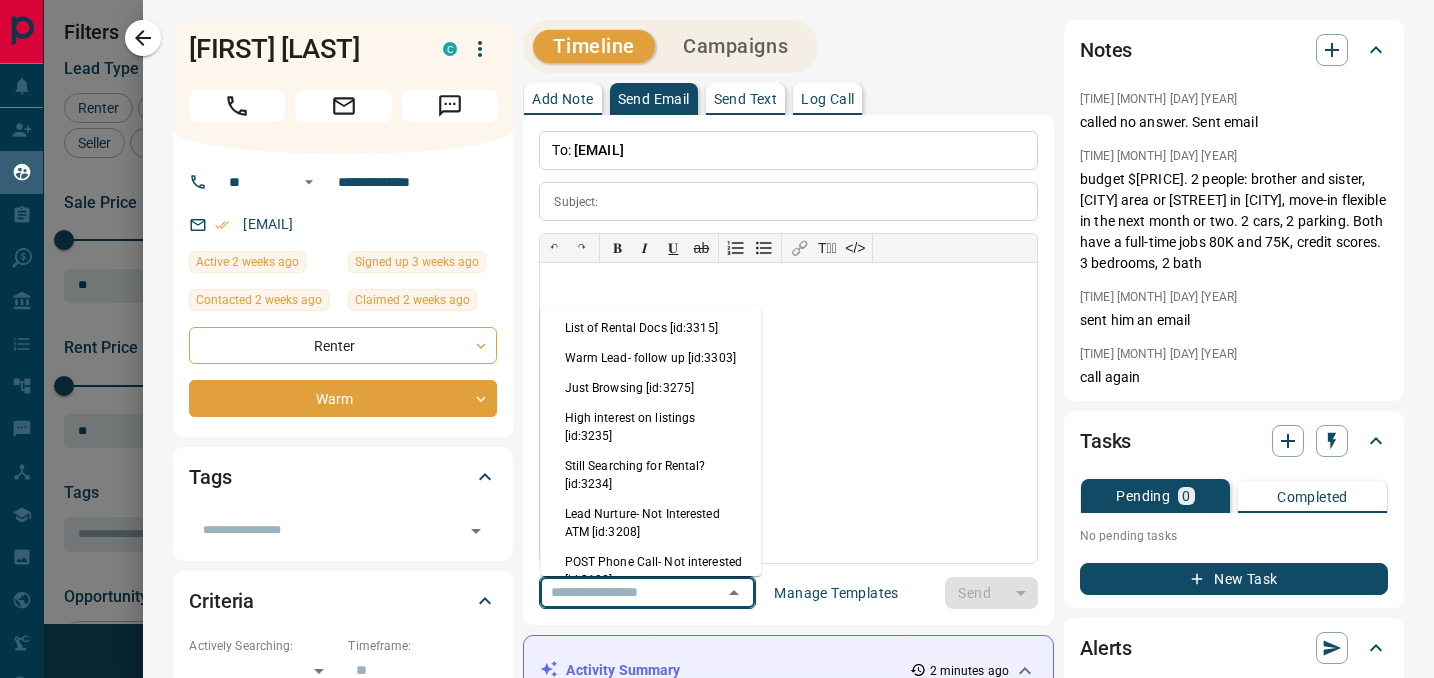 click on "Warm Lead- follow up [id:3303]" at bounding box center [651, 358] 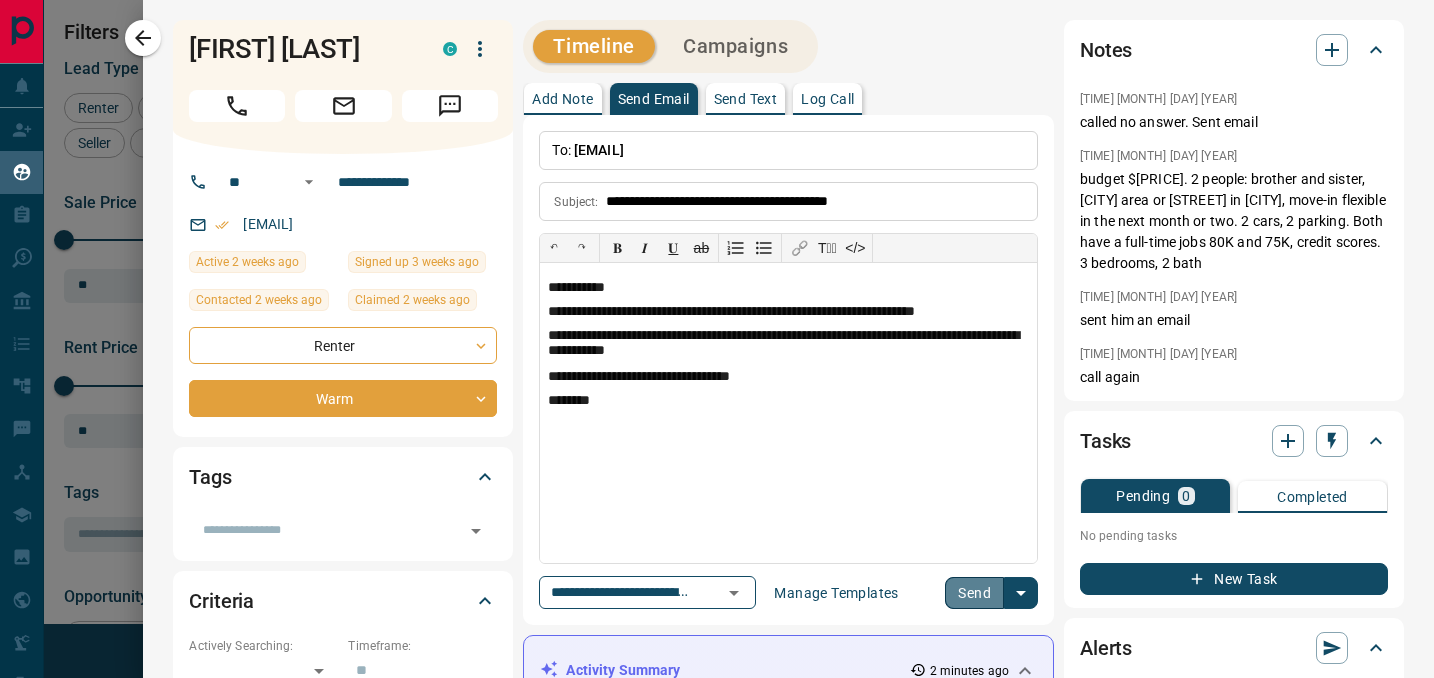 click on "Send" at bounding box center (974, 593) 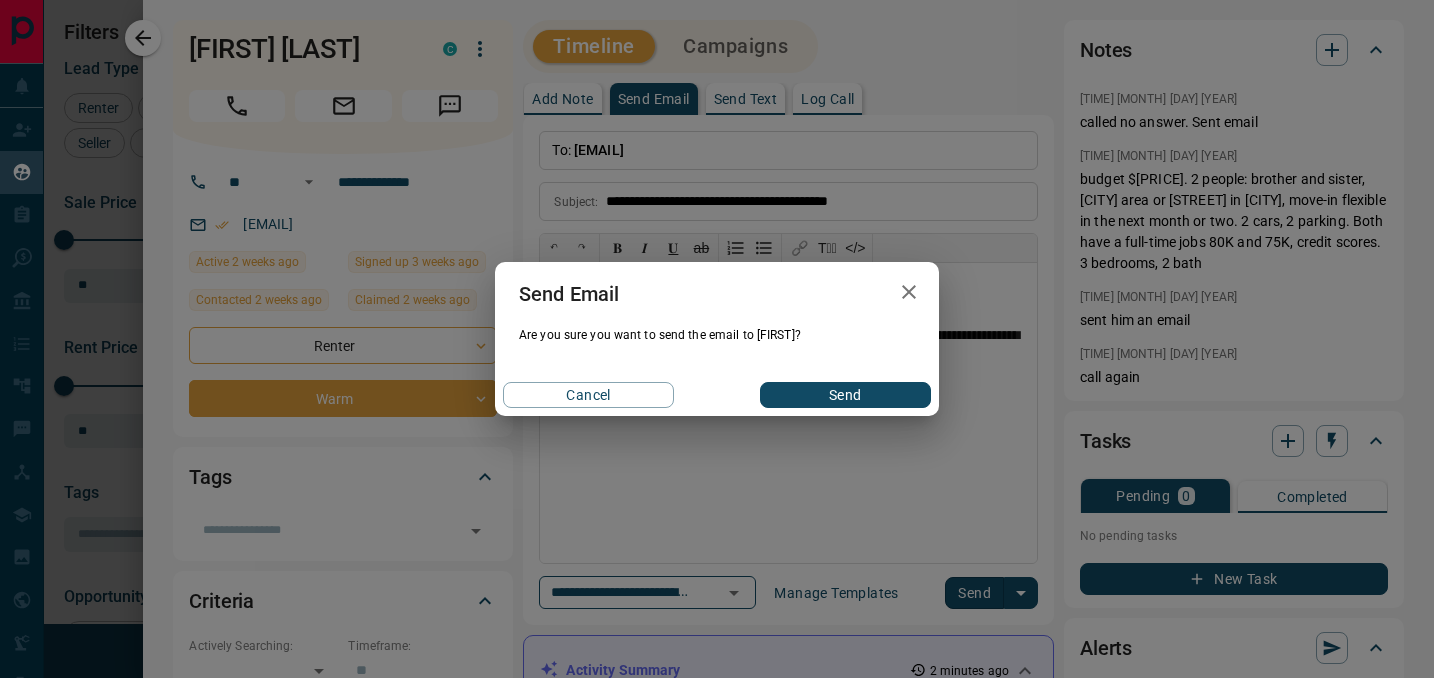 click on "Send" at bounding box center (845, 395) 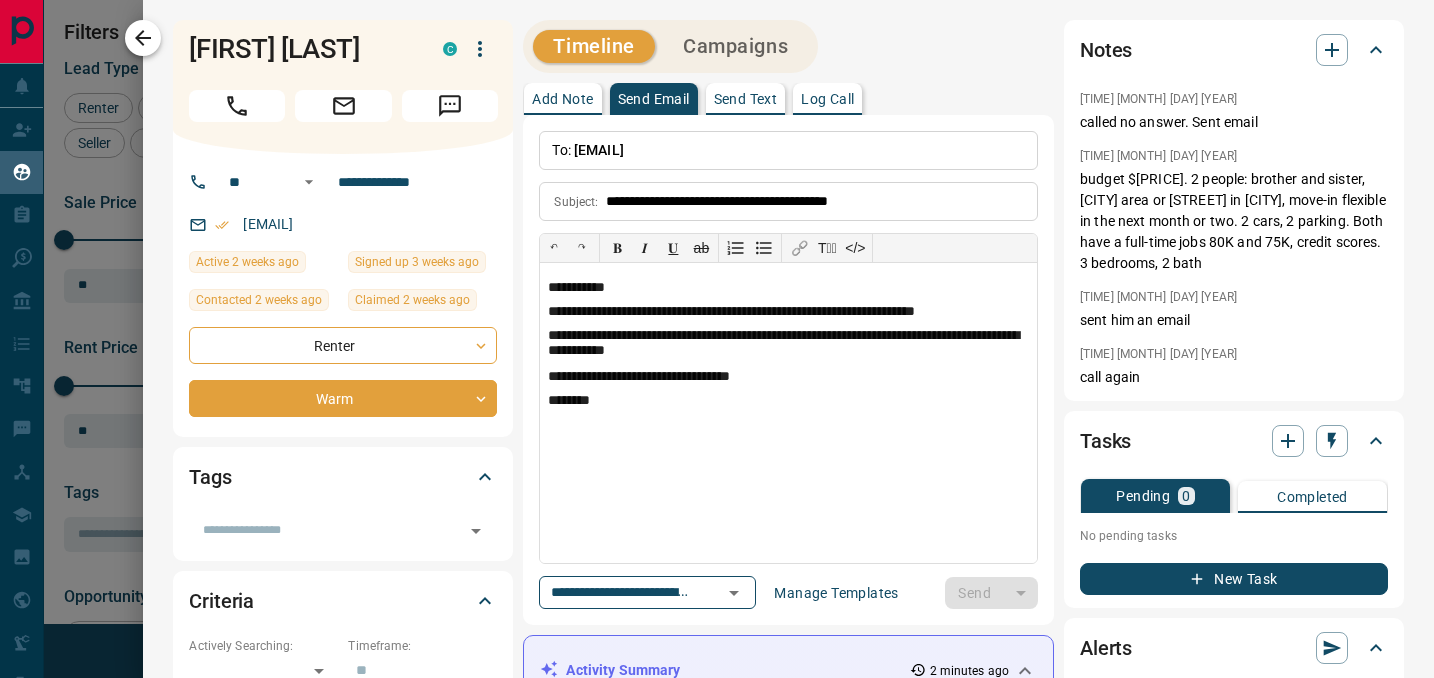 type 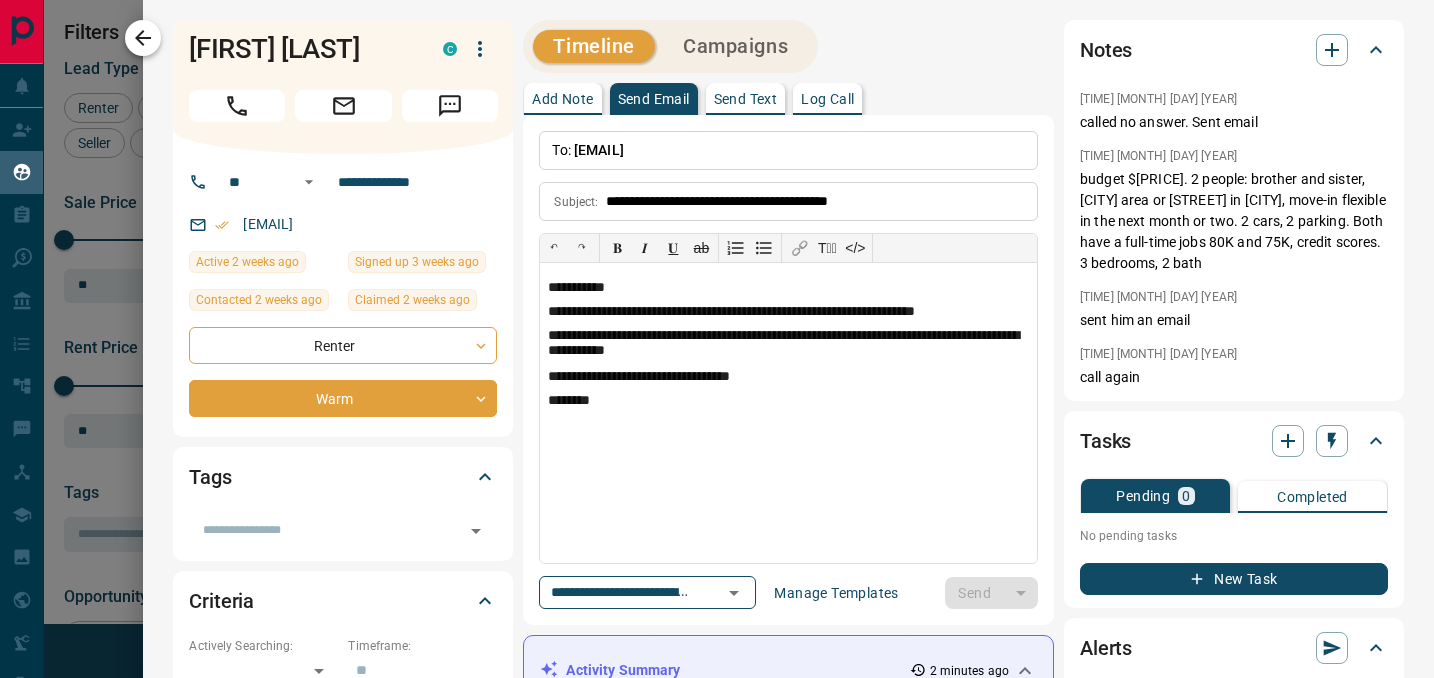 type 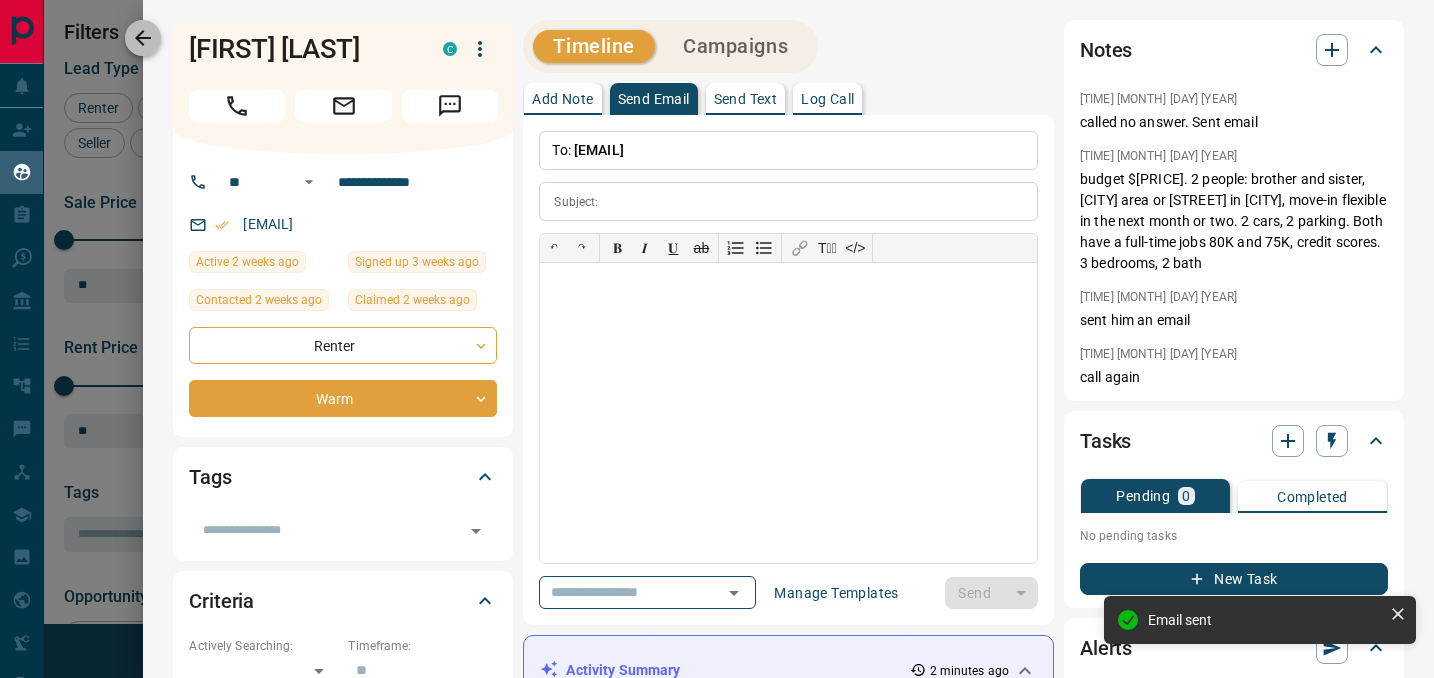 click 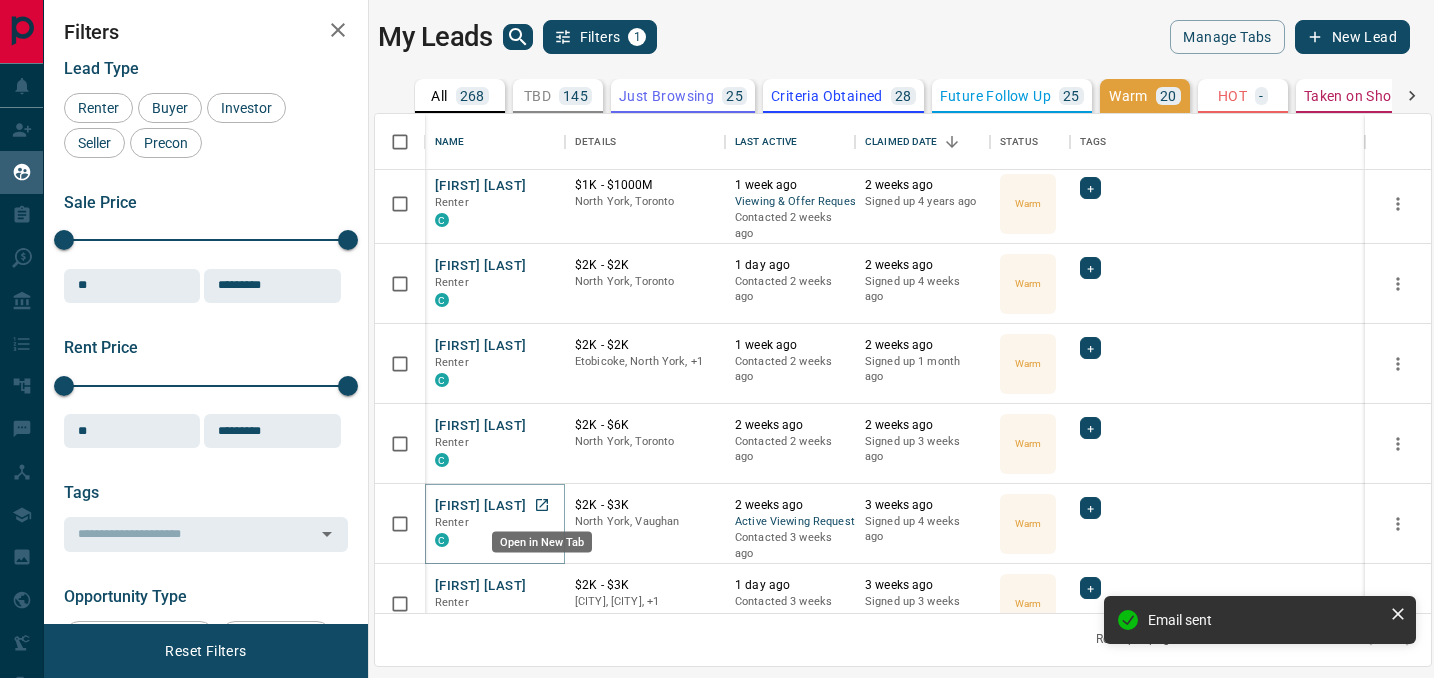click at bounding box center (542, 505) 